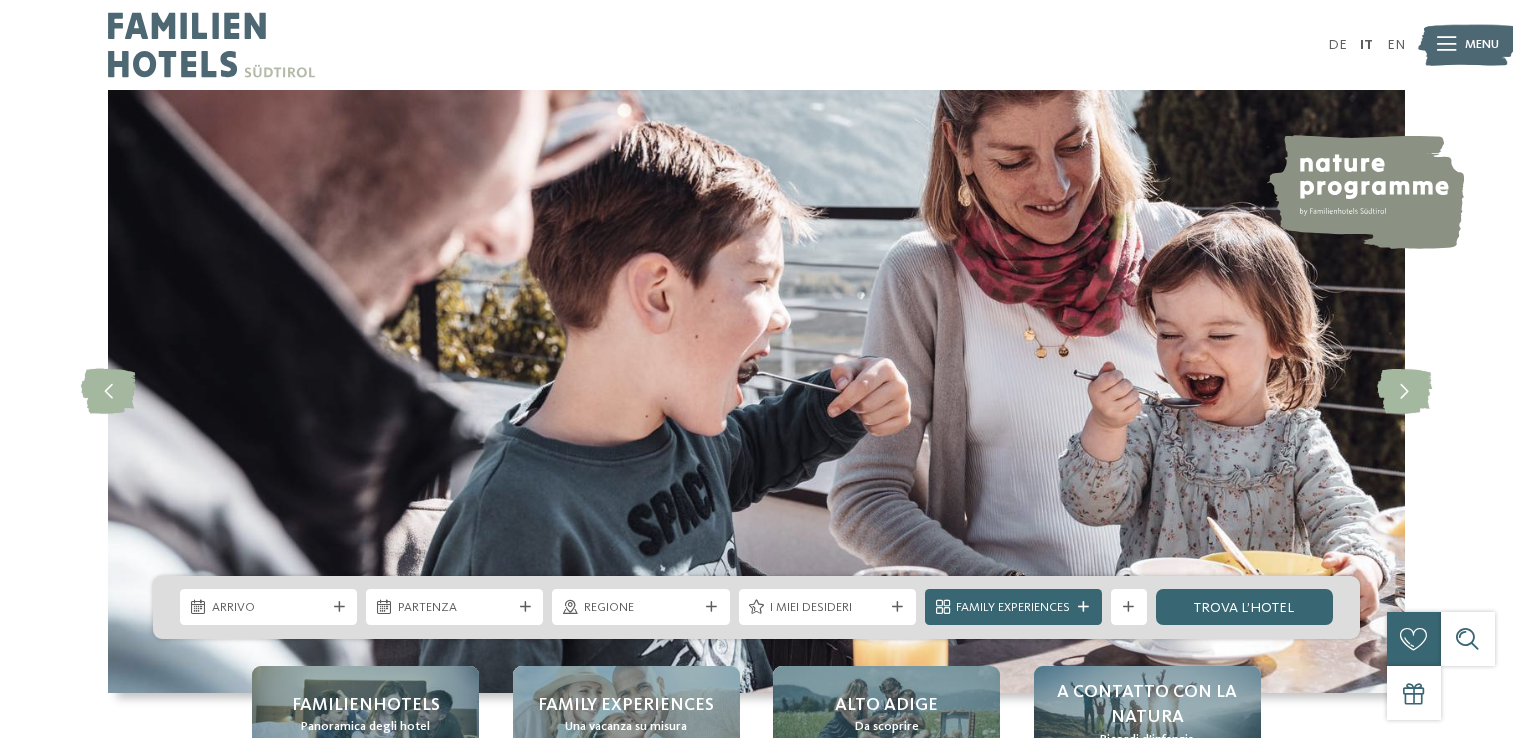 scroll, scrollTop: 0, scrollLeft: 0, axis: both 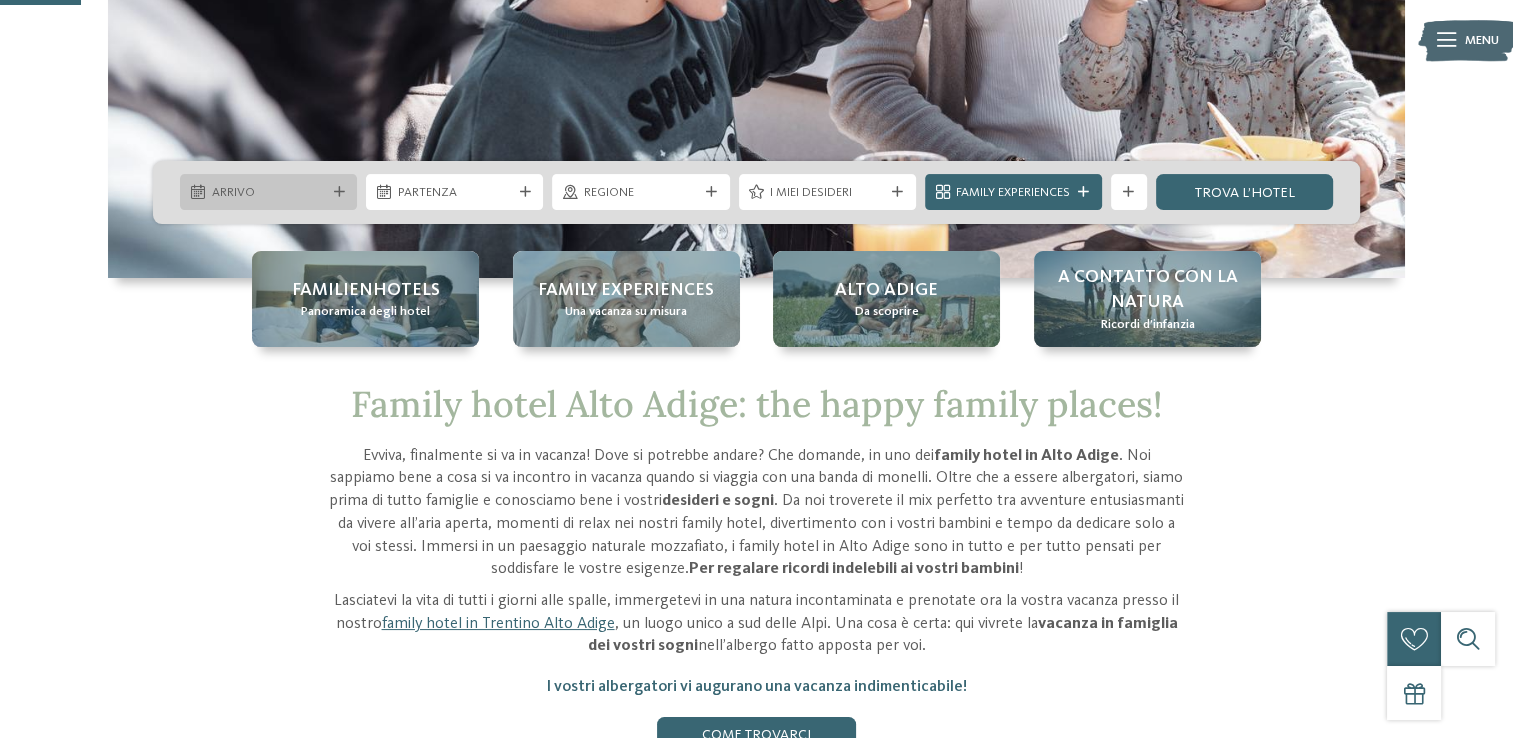 click on "Arrivo" at bounding box center (269, 193) 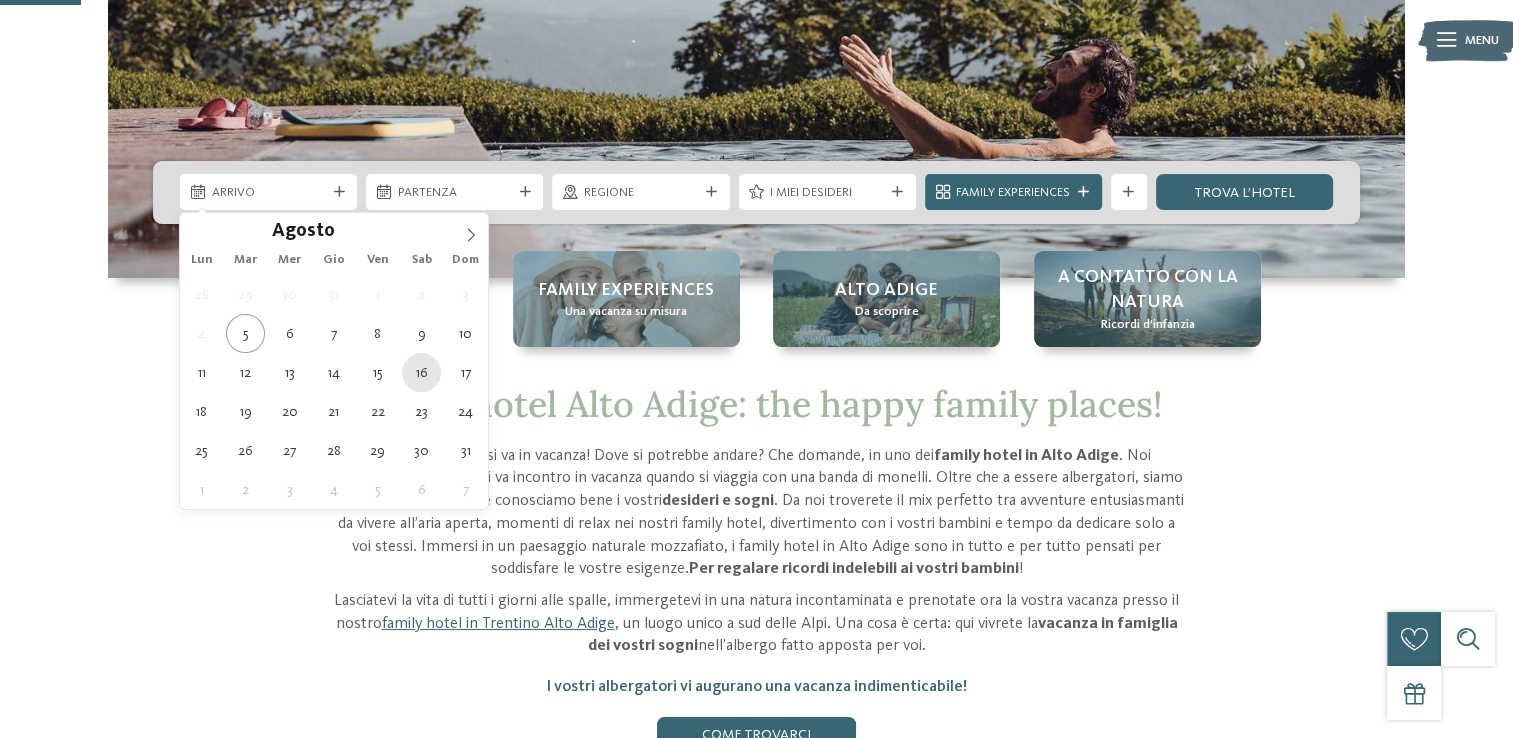 type on "16.08.2025" 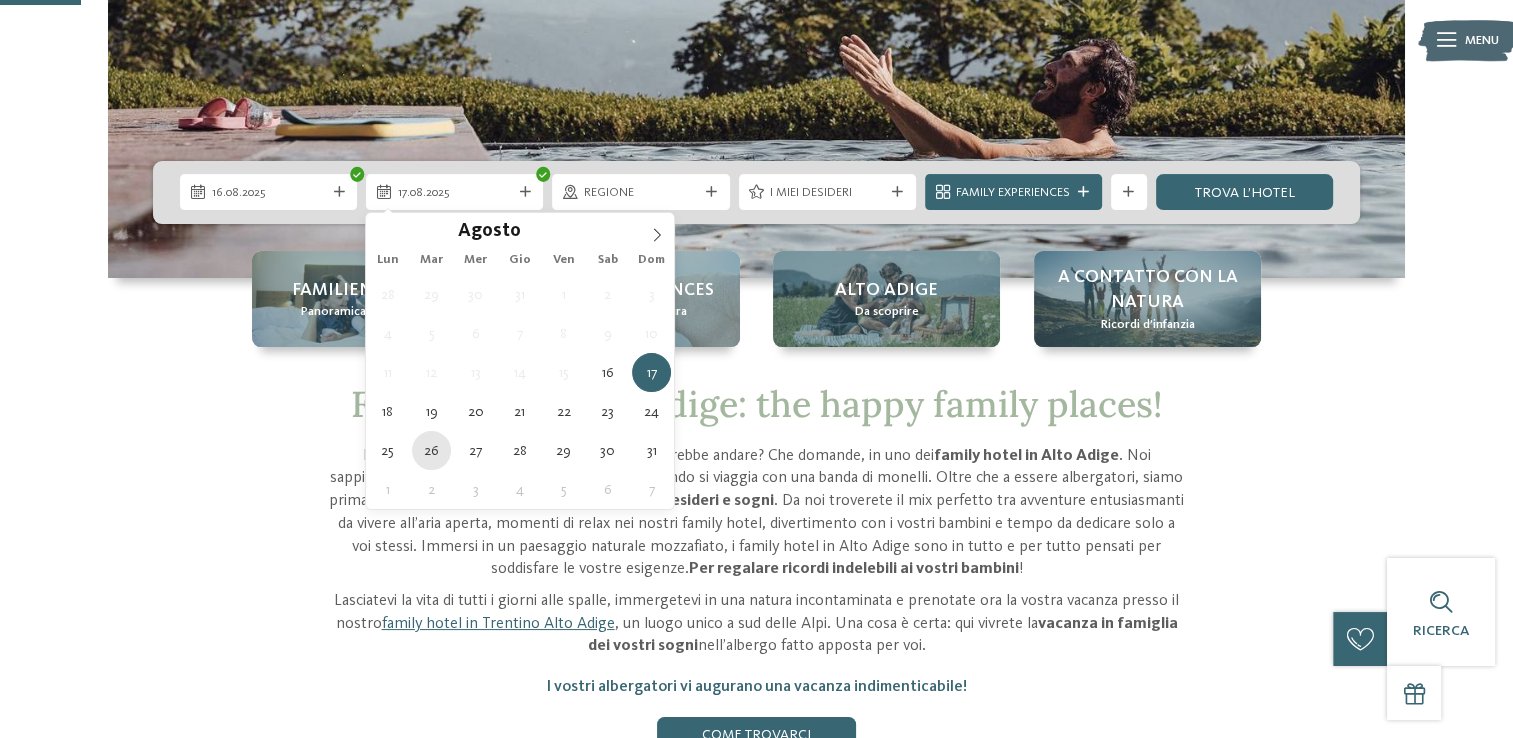 type on "26.08.2025" 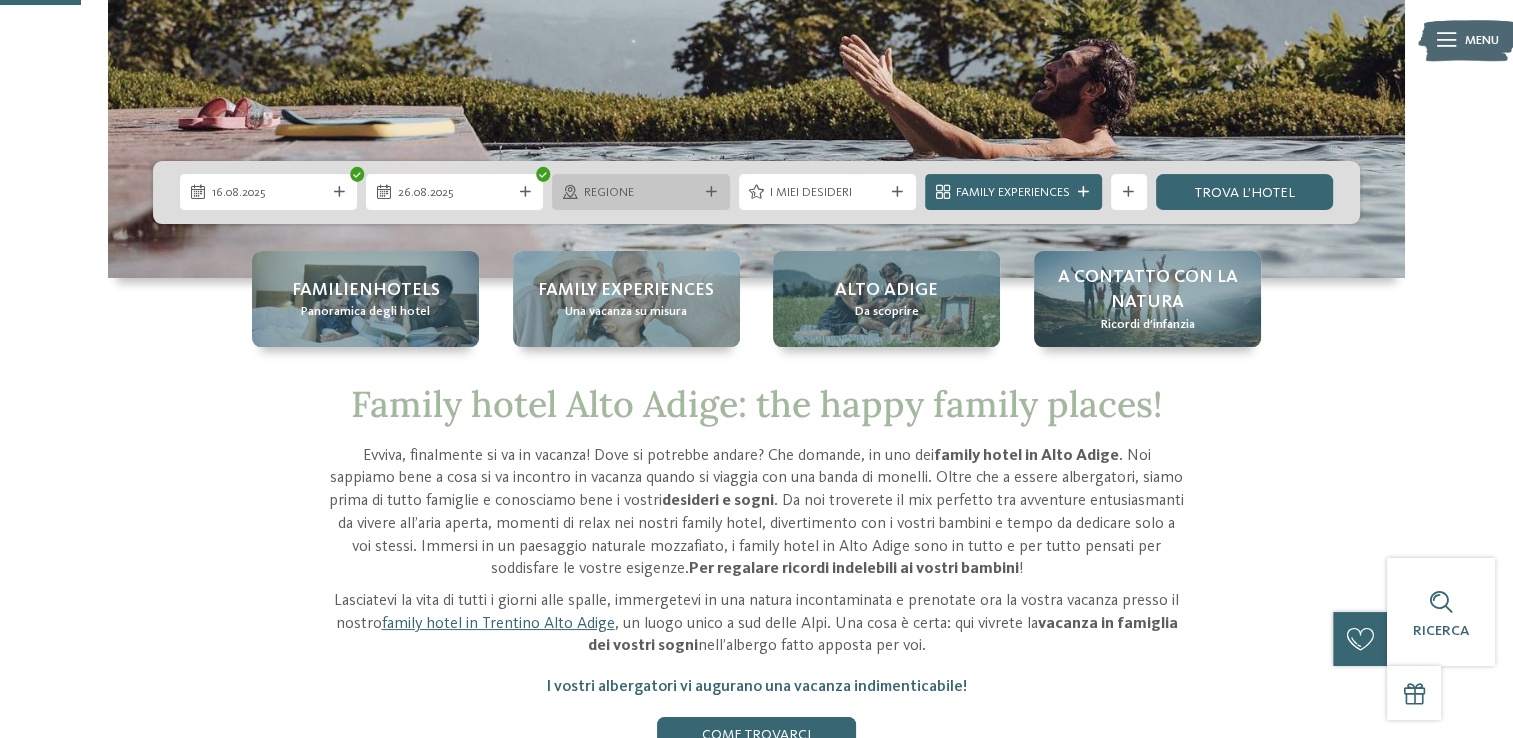 click on "Regione" at bounding box center [641, 193] 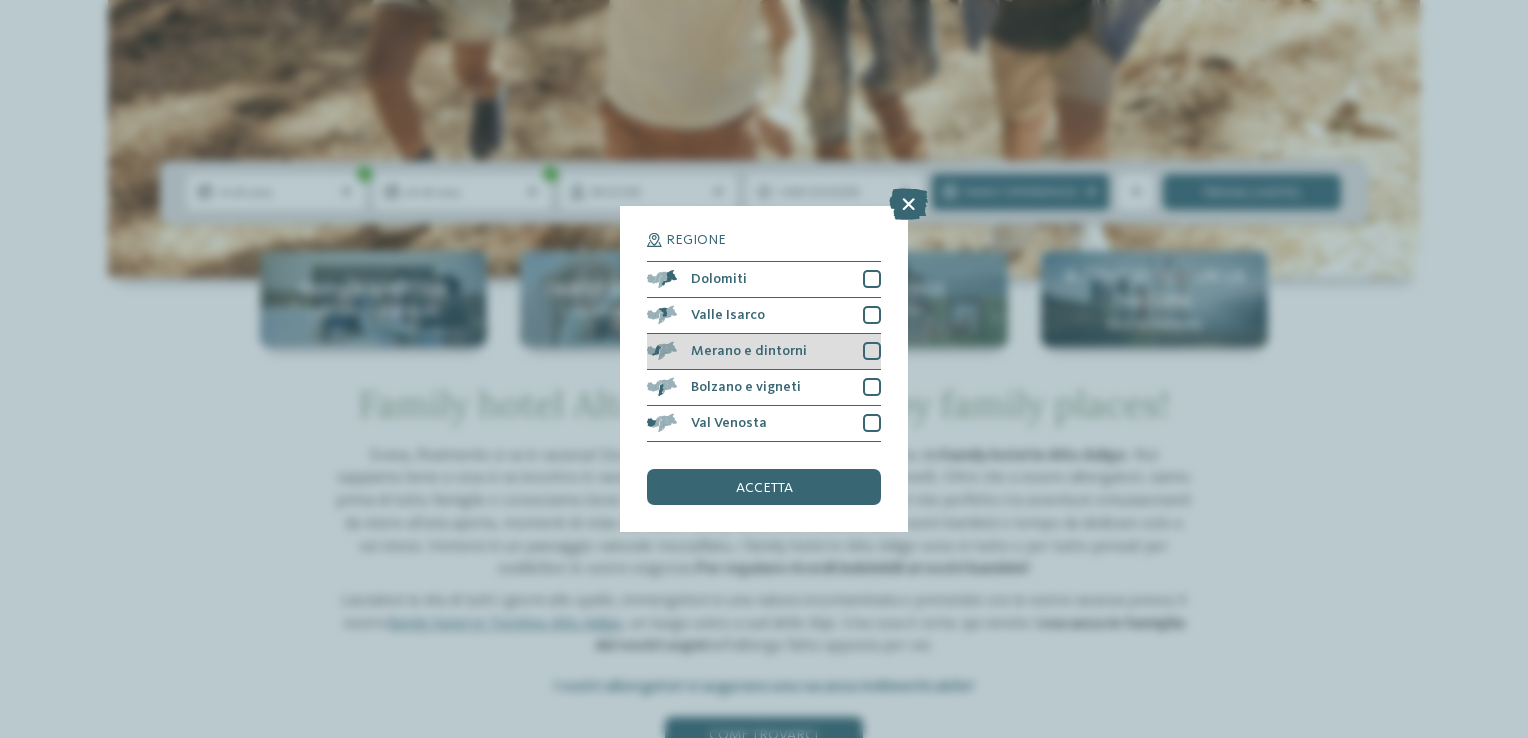 click at bounding box center (872, 351) 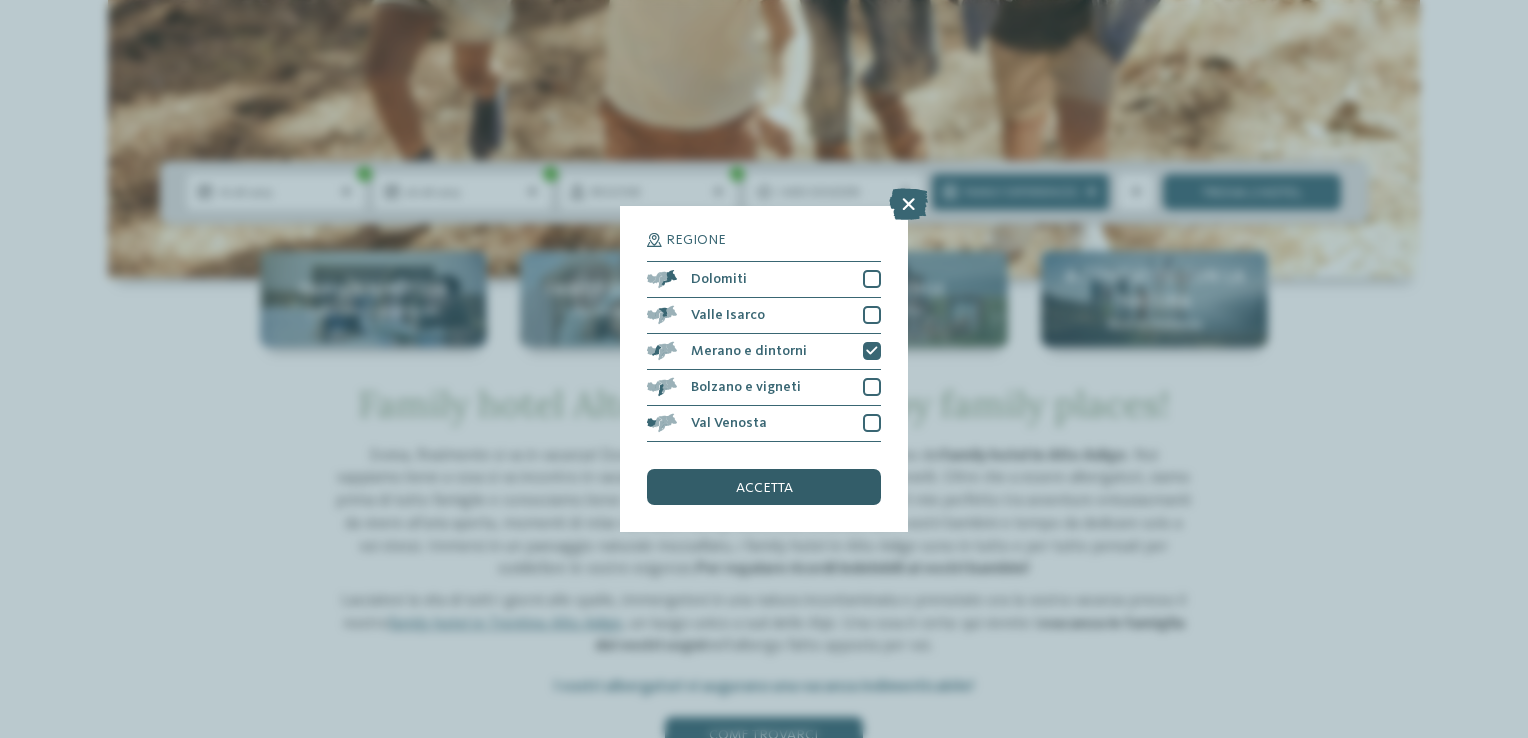 click on "accetta" at bounding box center [764, 487] 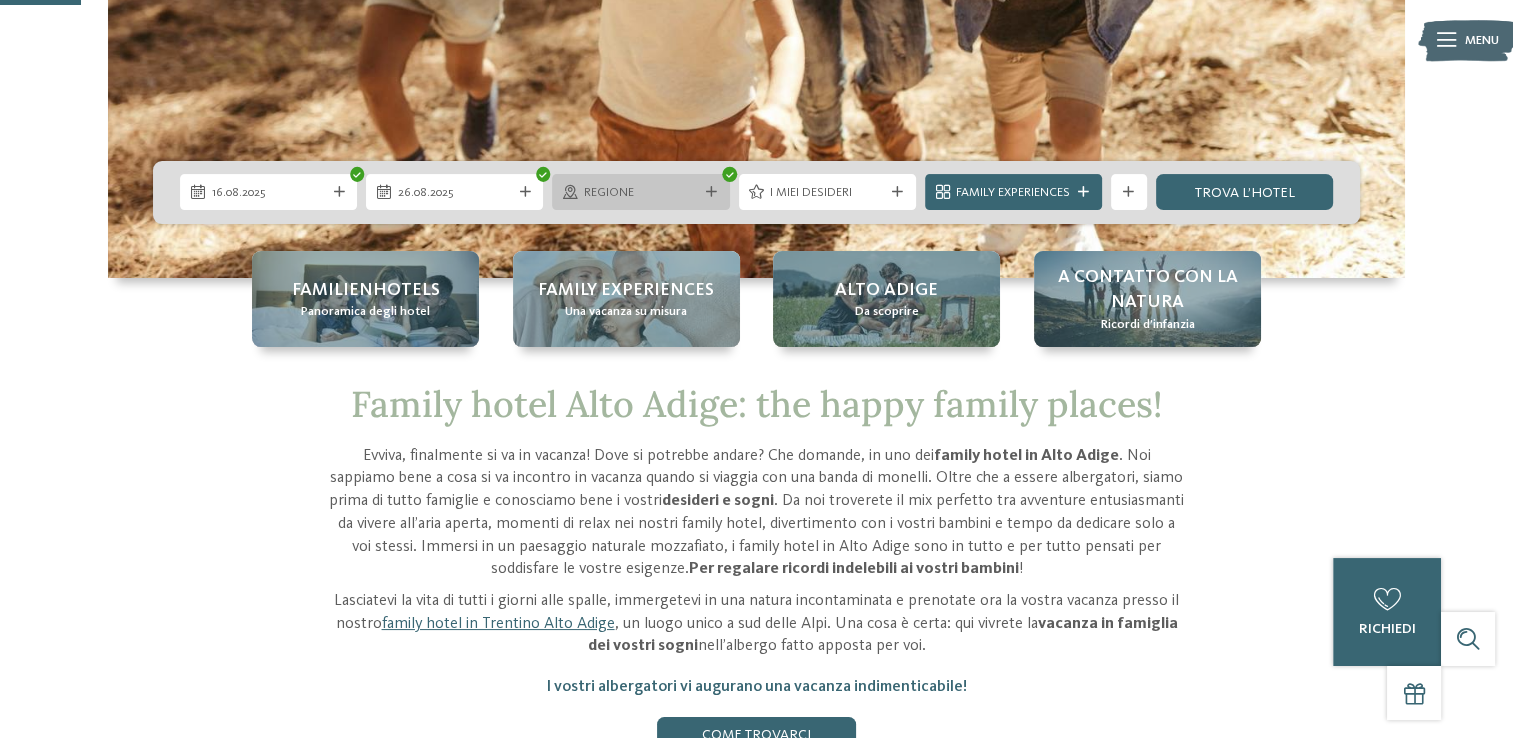 click on "Regione" at bounding box center [641, 193] 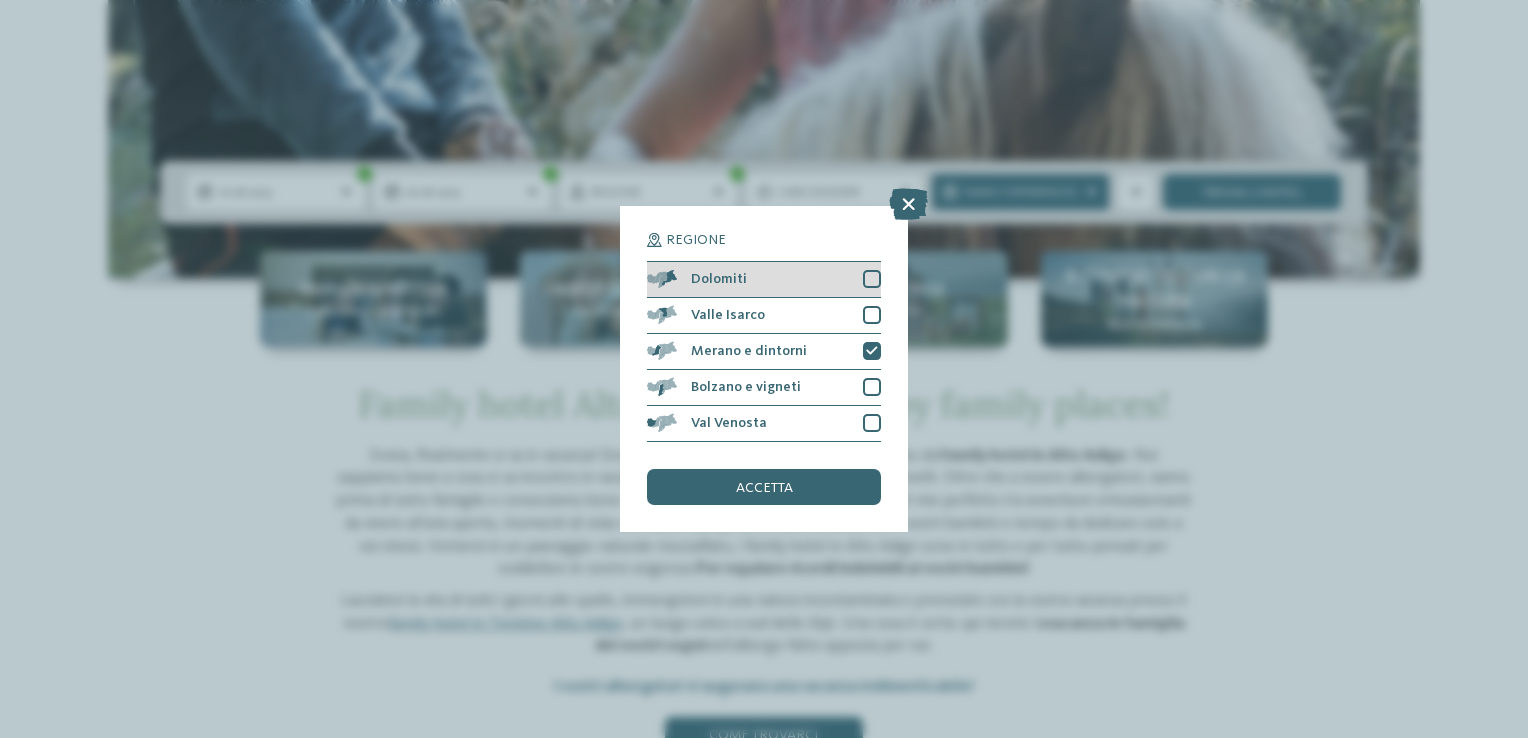 click on "Dolomiti" at bounding box center [764, 280] 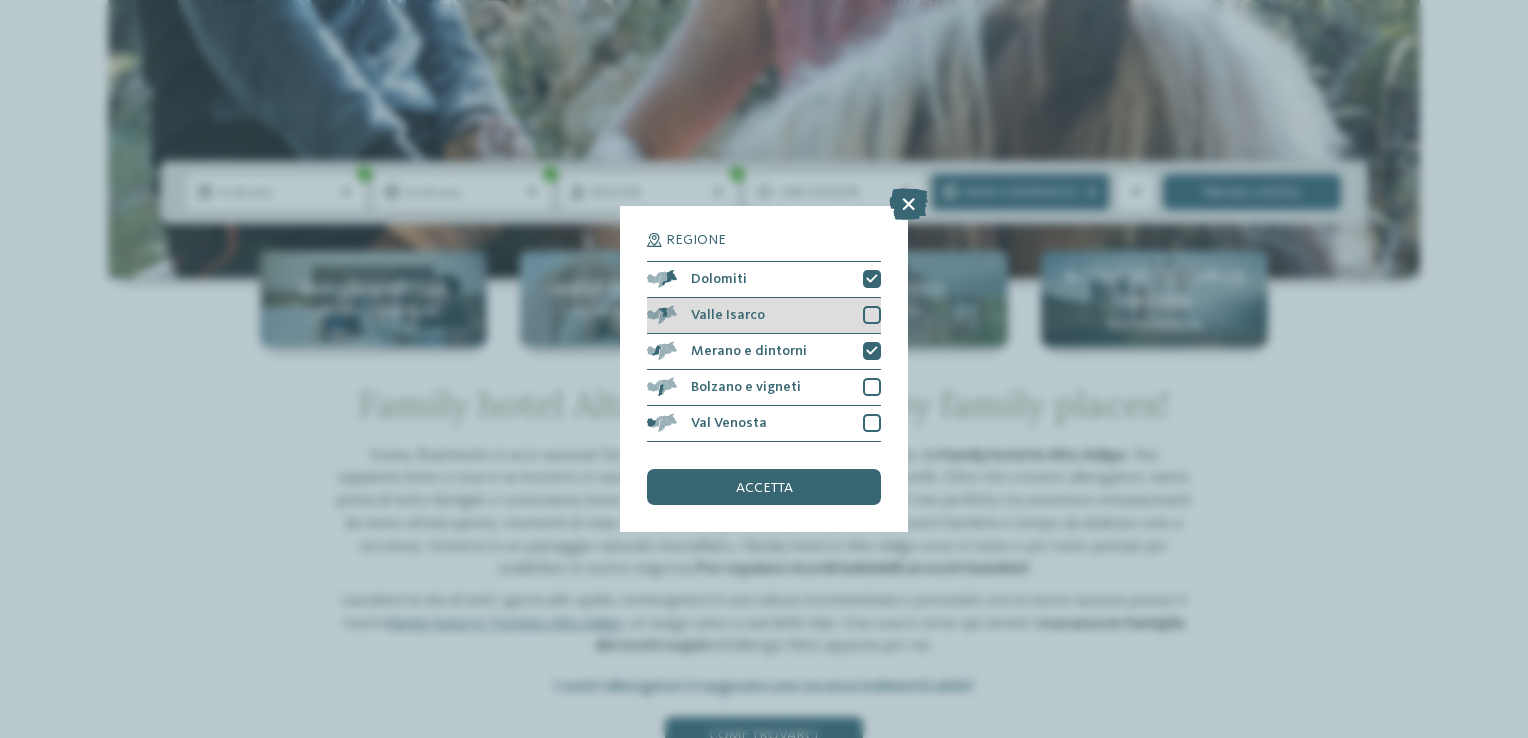 click at bounding box center (872, 315) 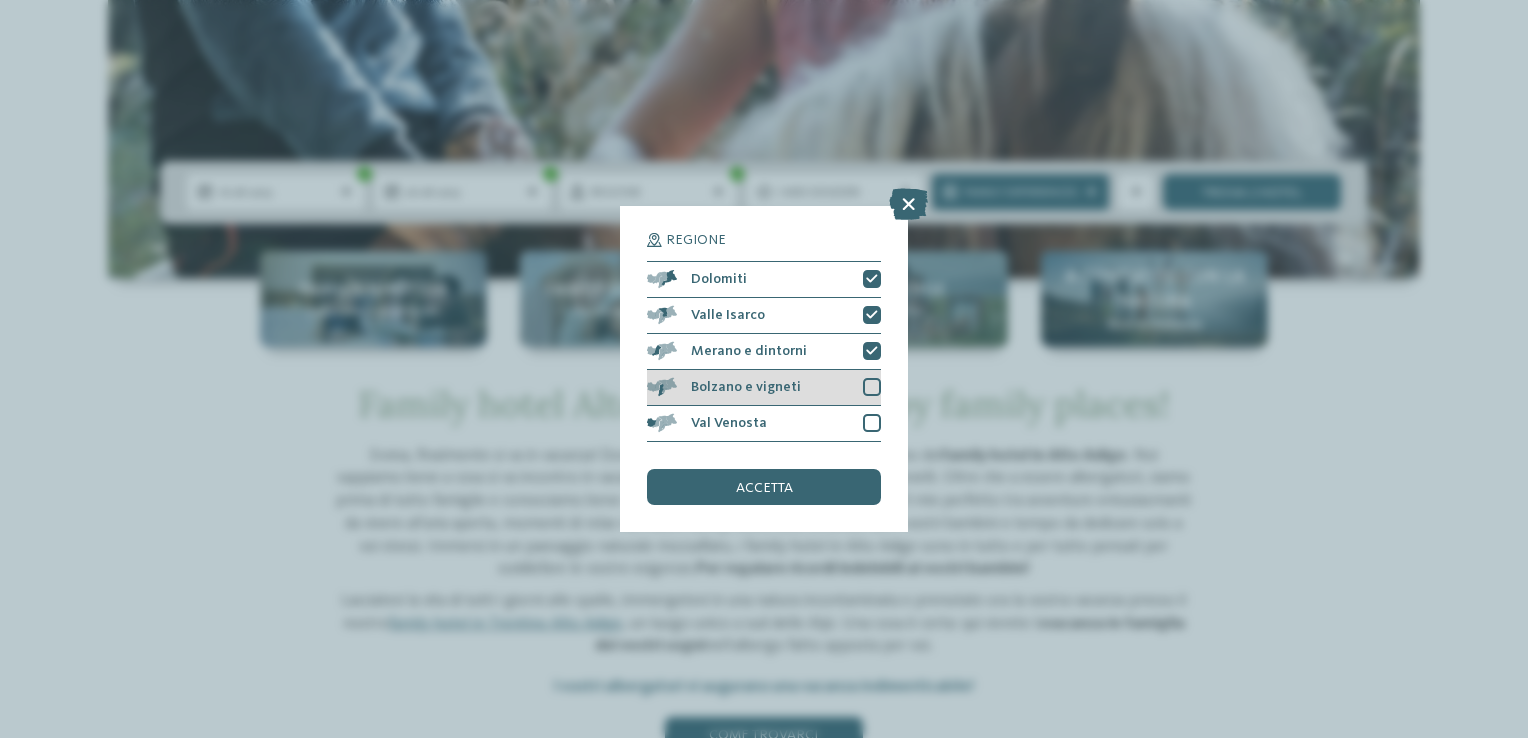 click at bounding box center (872, 387) 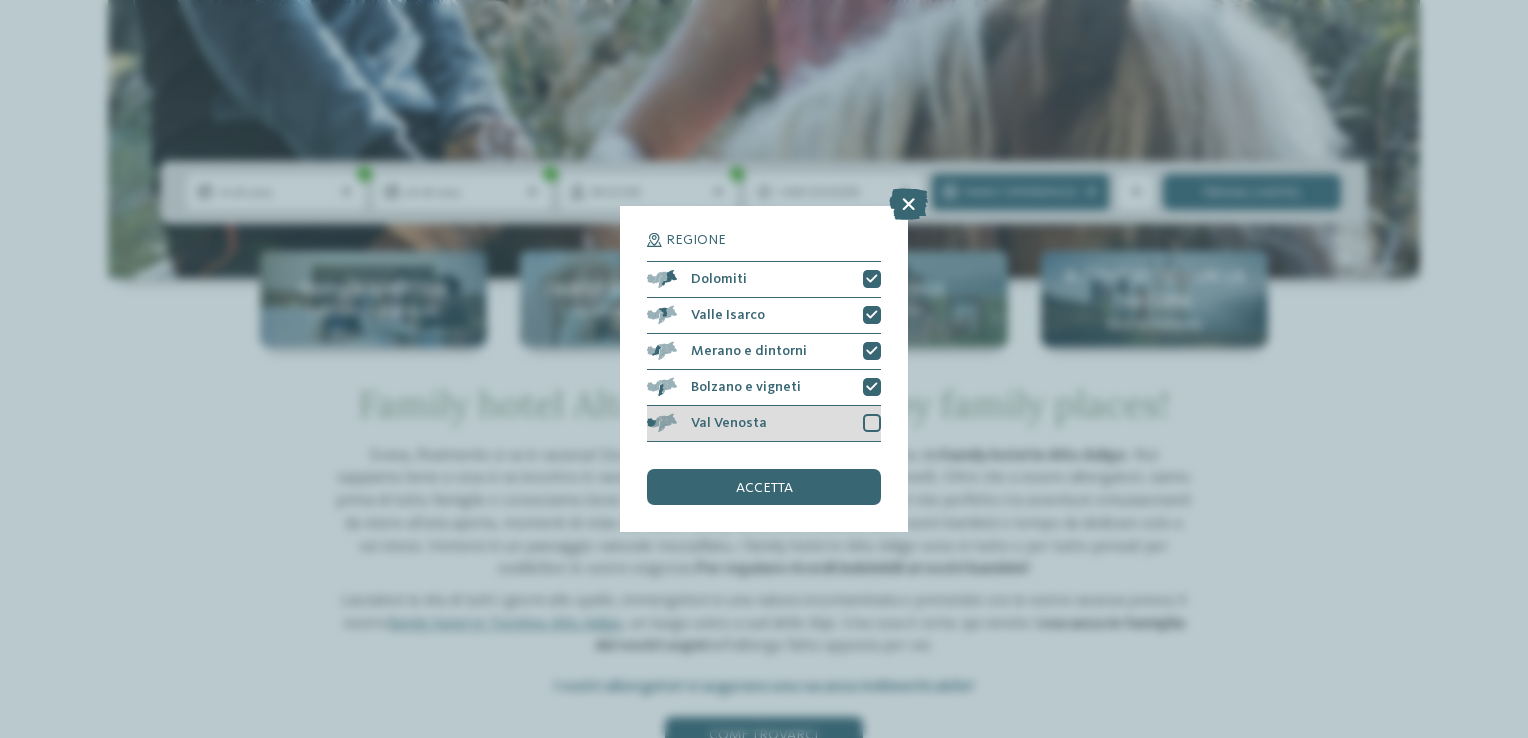 click at bounding box center (872, 423) 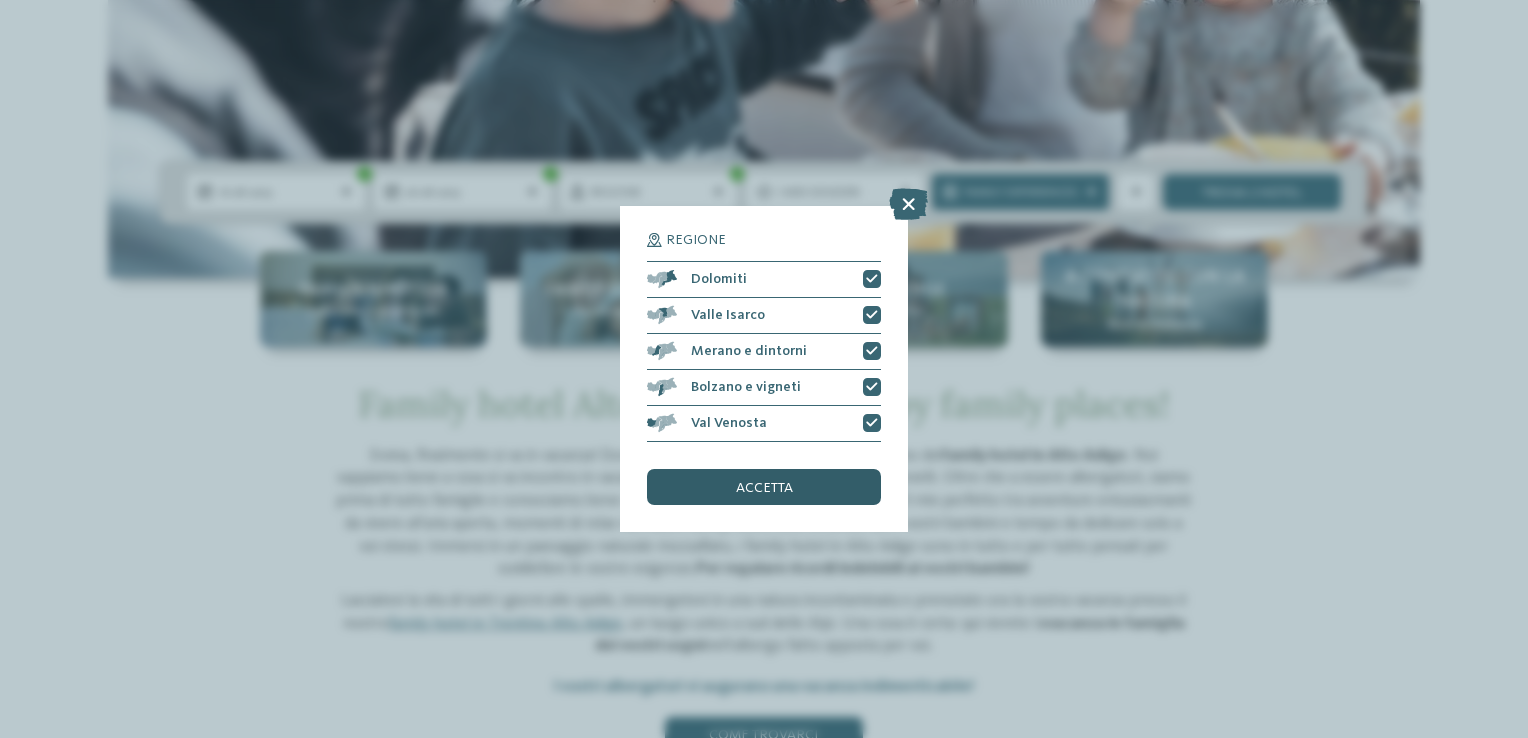 click on "accetta" at bounding box center (764, 487) 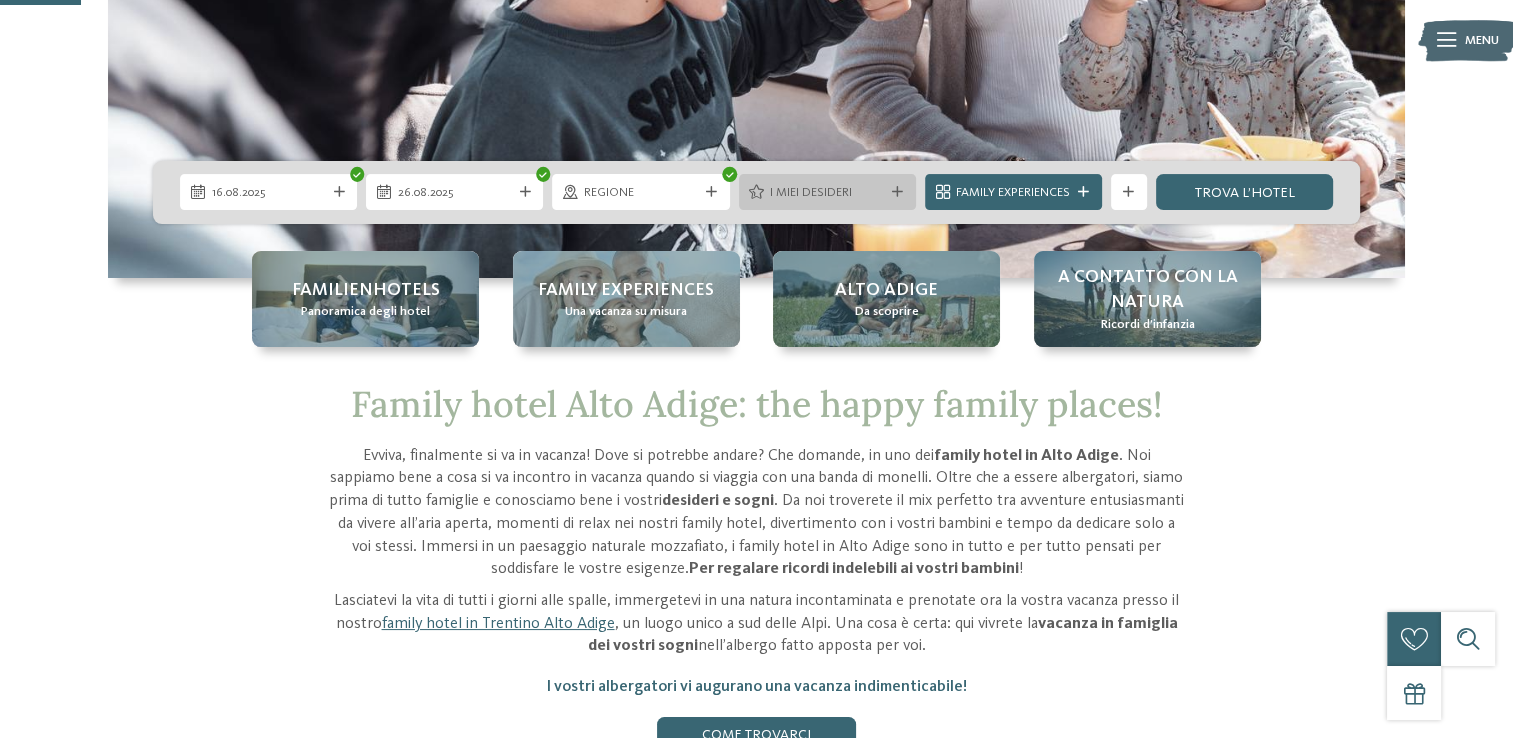 click on "I miei desideri" at bounding box center [827, 192] 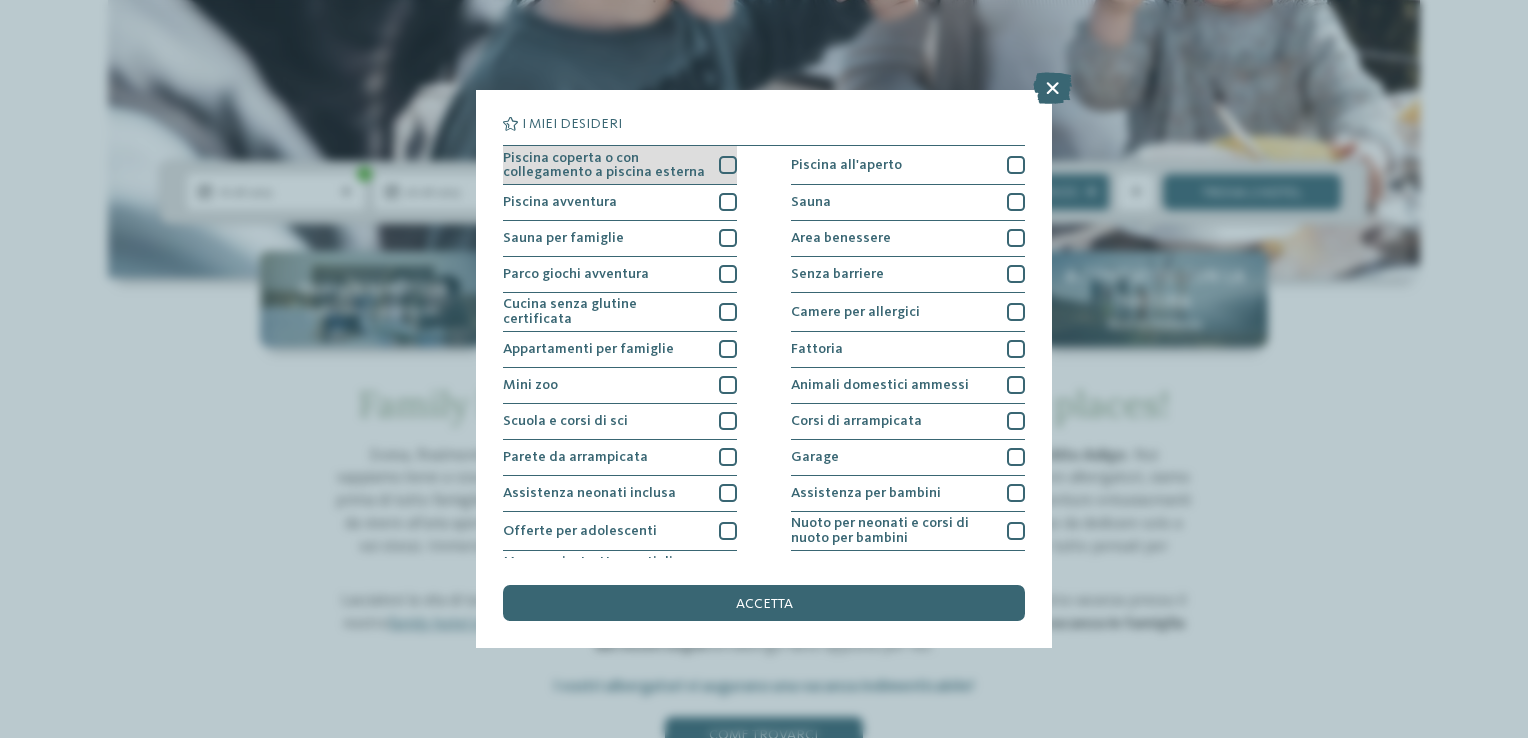 click at bounding box center [728, 165] 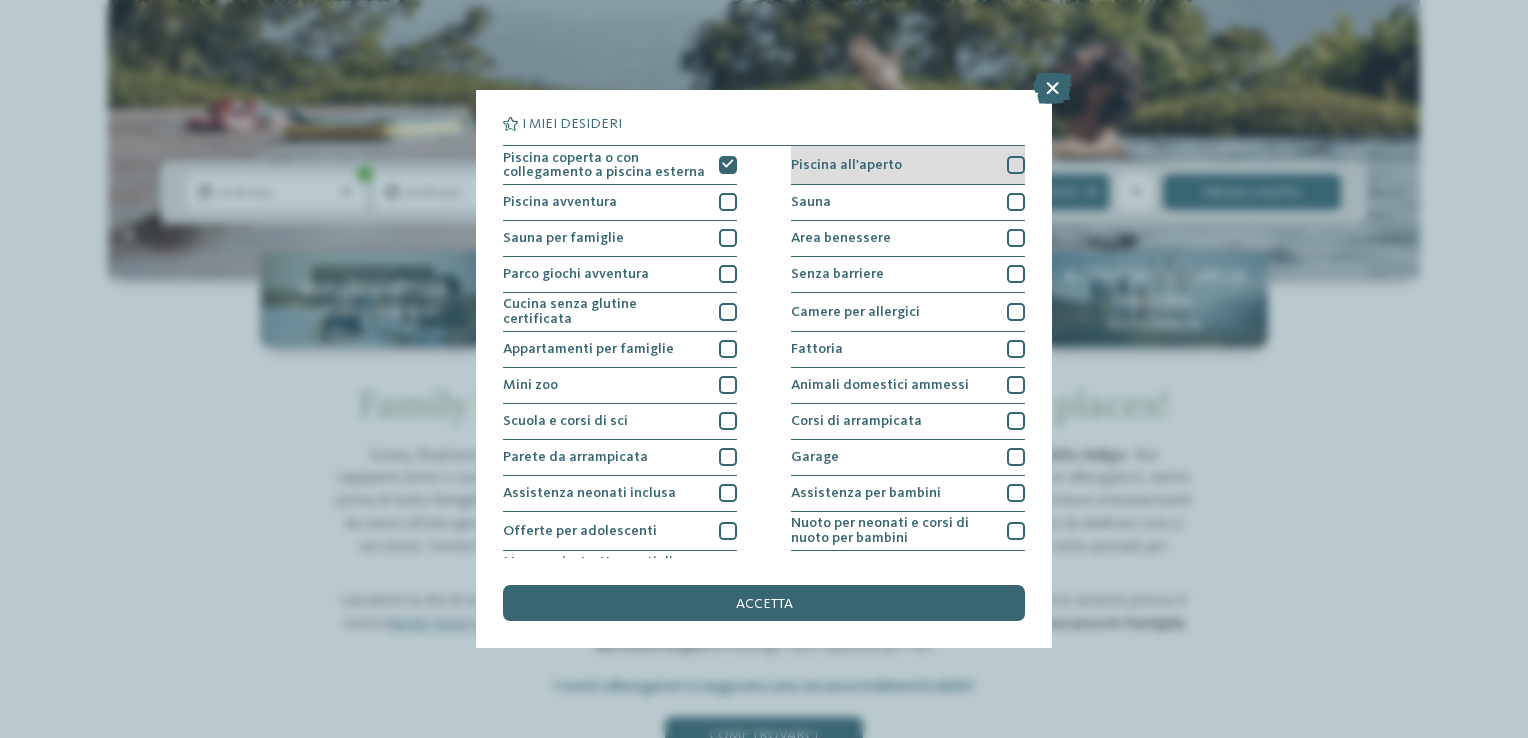 click at bounding box center (1016, 165) 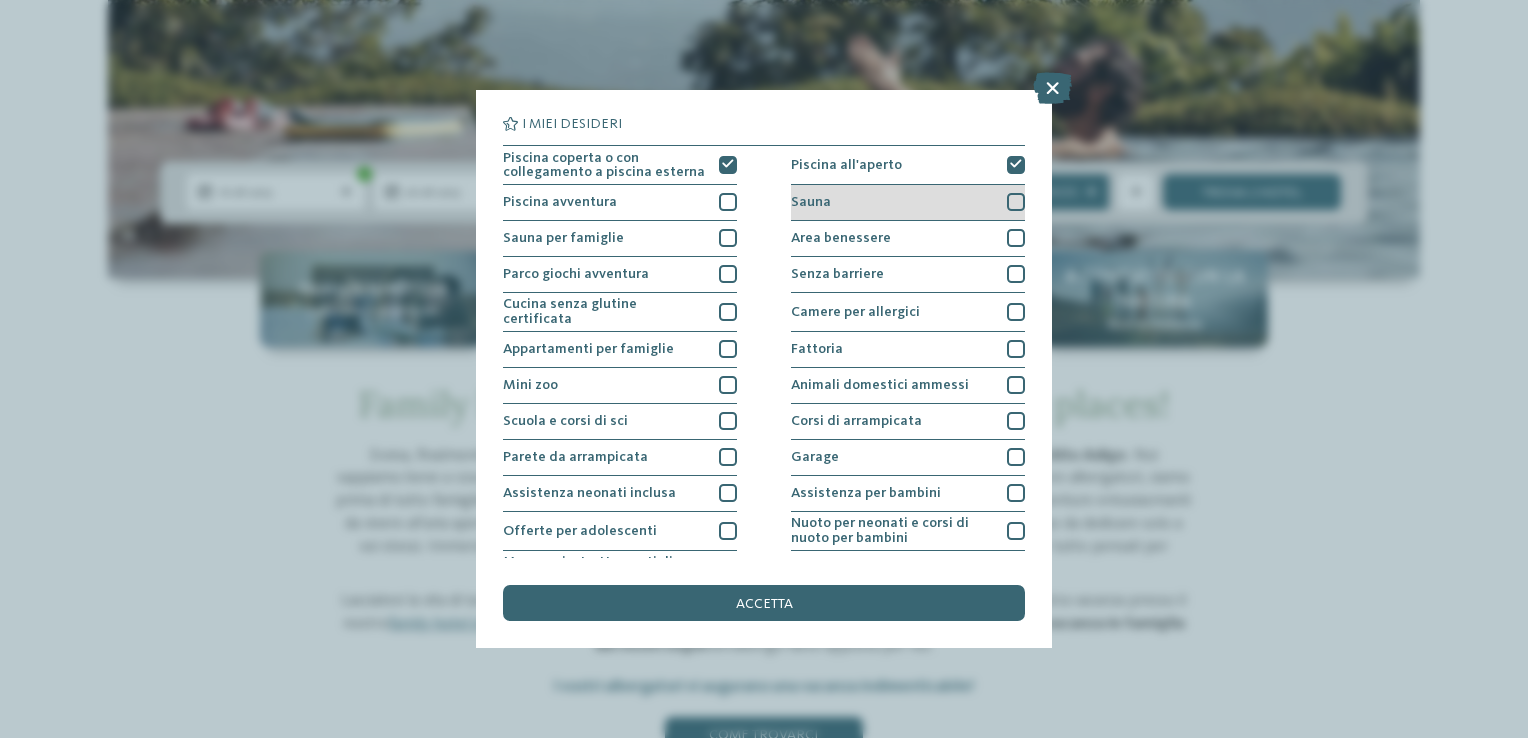 click at bounding box center [1016, 202] 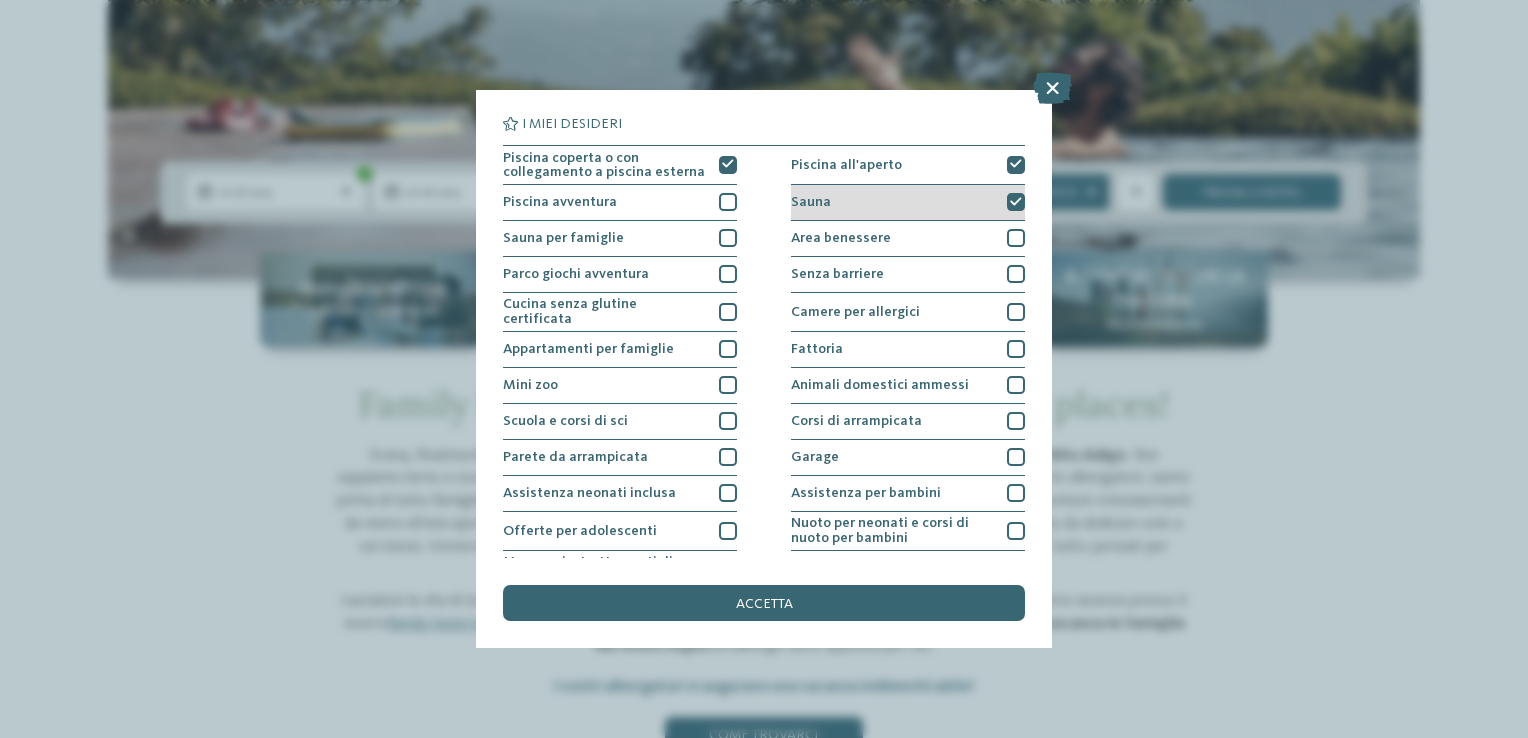 click at bounding box center (1016, 202) 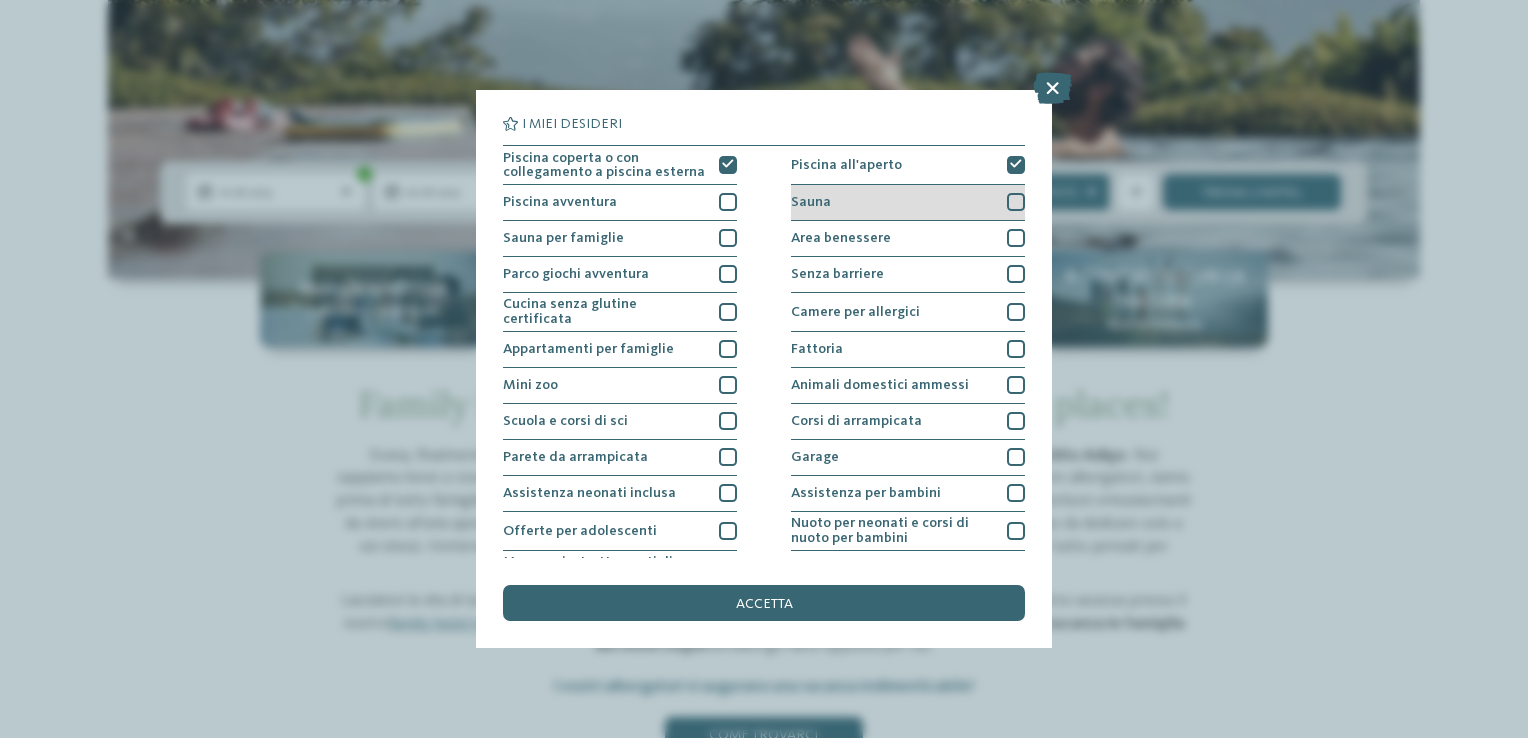 click at bounding box center (1016, 202) 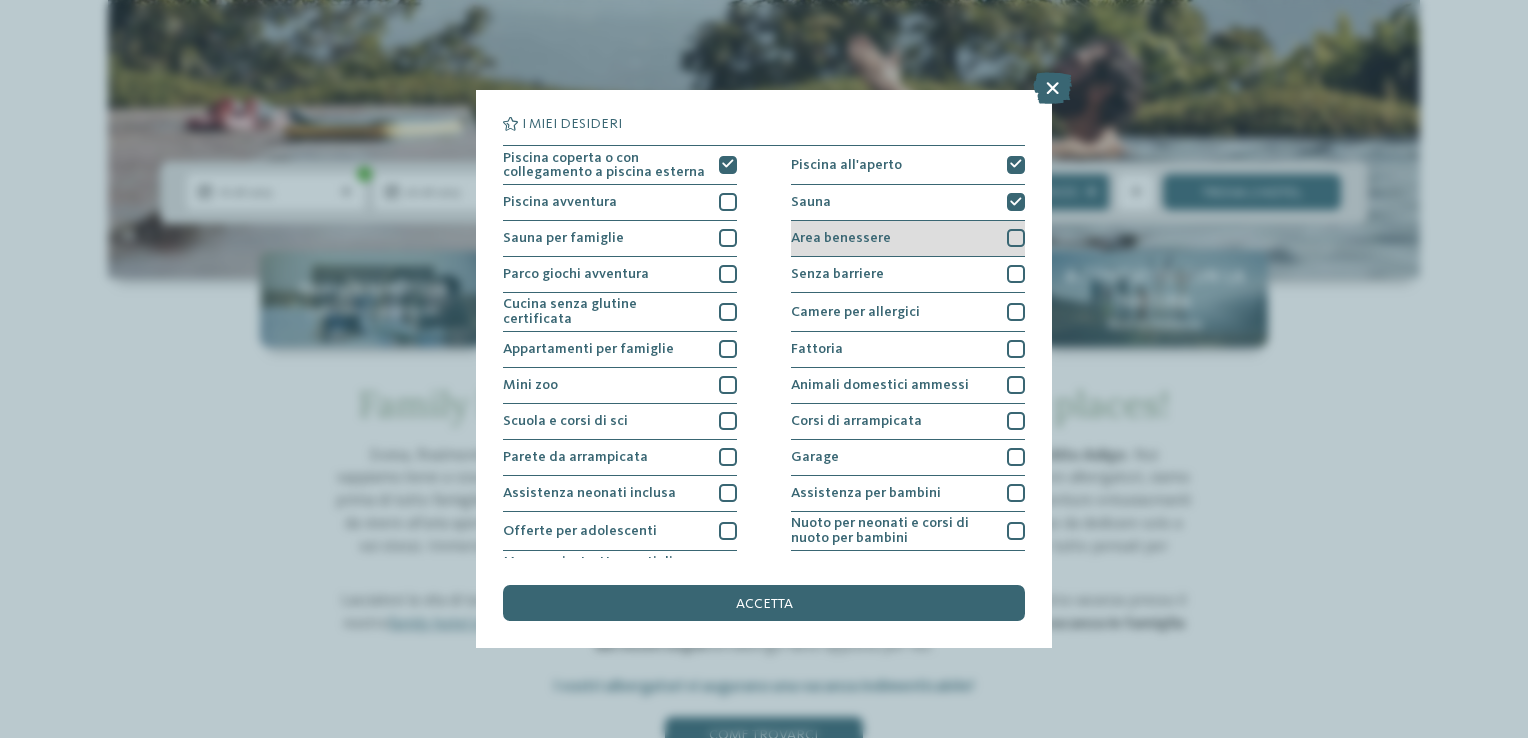 click at bounding box center (1016, 238) 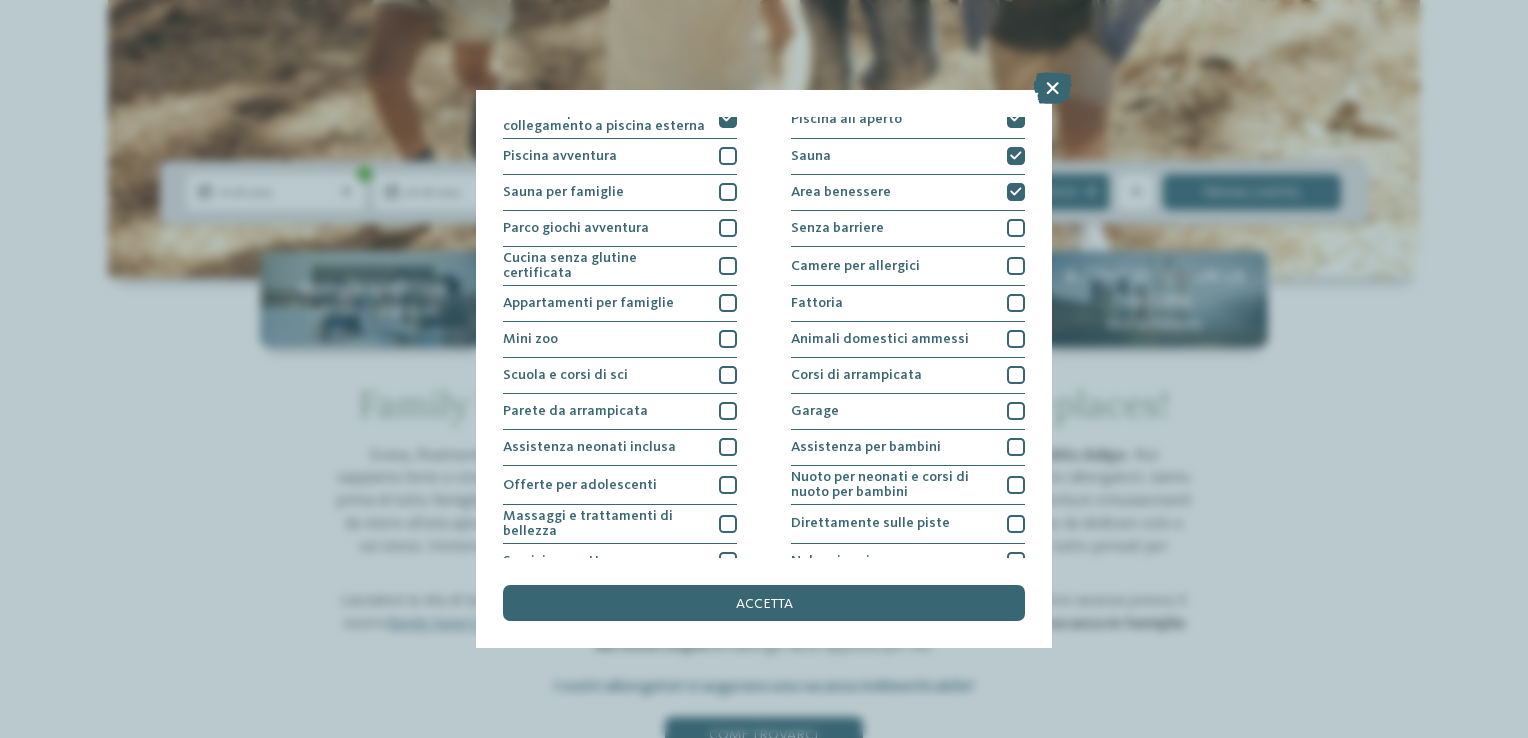 scroll, scrollTop: 57, scrollLeft: 0, axis: vertical 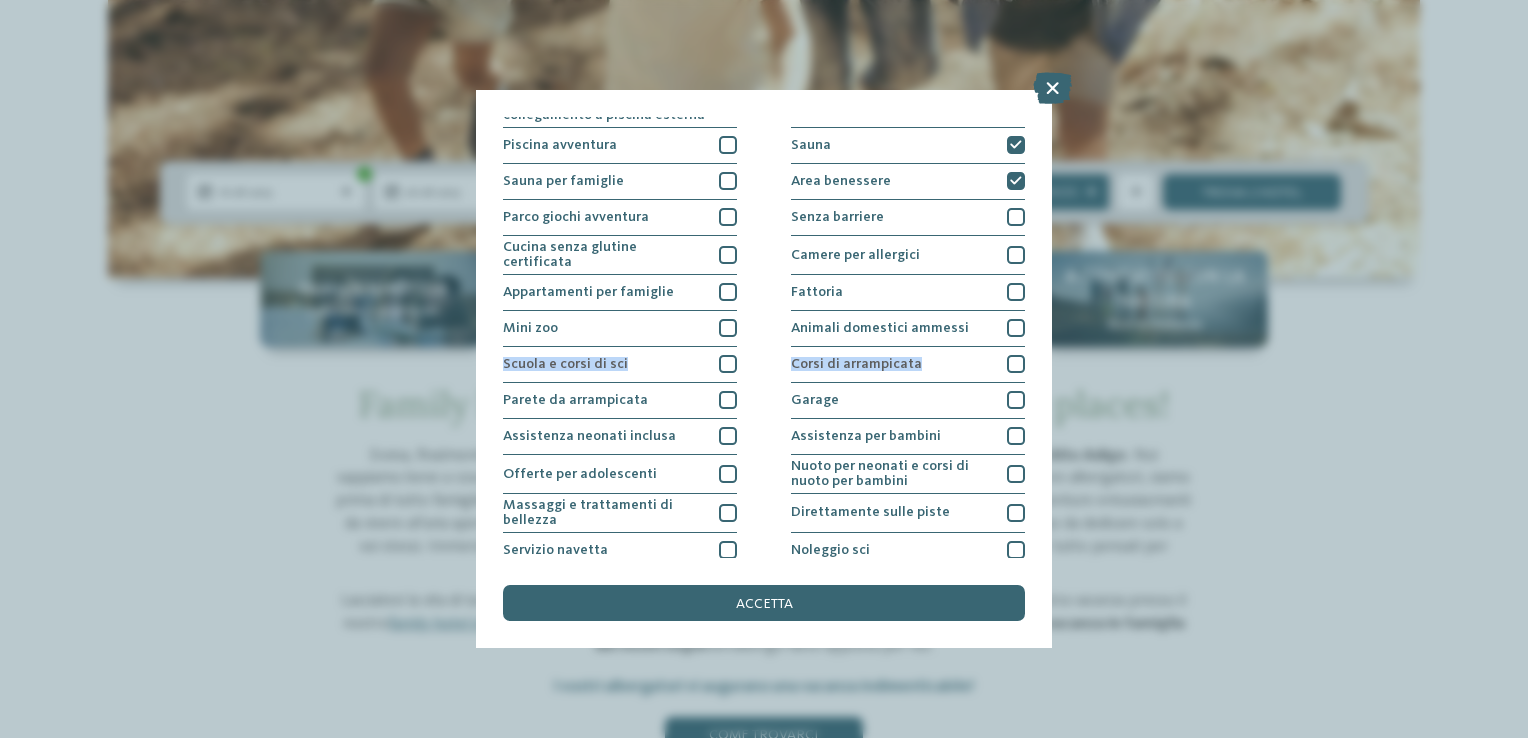 drag, startPoint x: 1025, startPoint y: 314, endPoint x: 1026, endPoint y: 376, distance: 62.008064 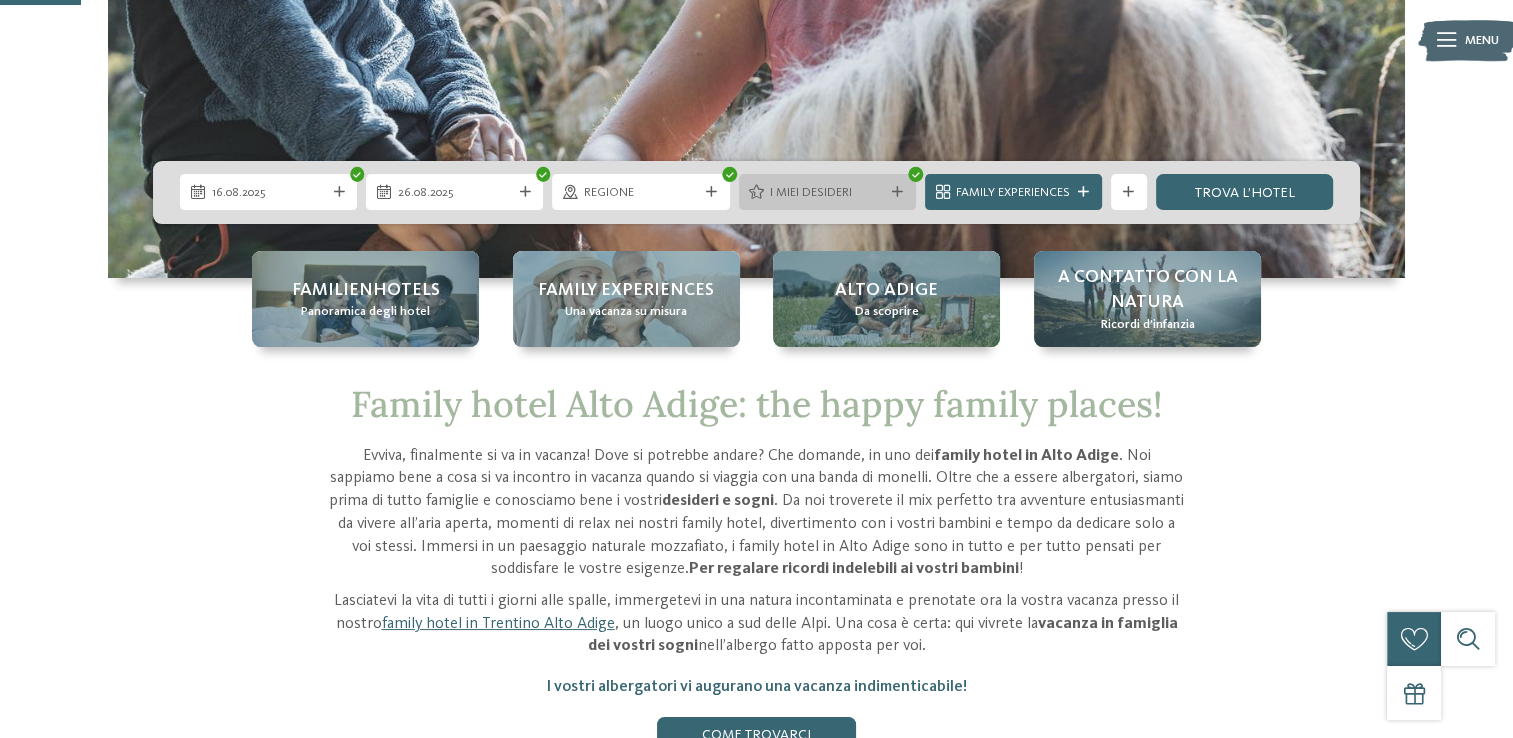 click on "I miei desideri" at bounding box center (827, 193) 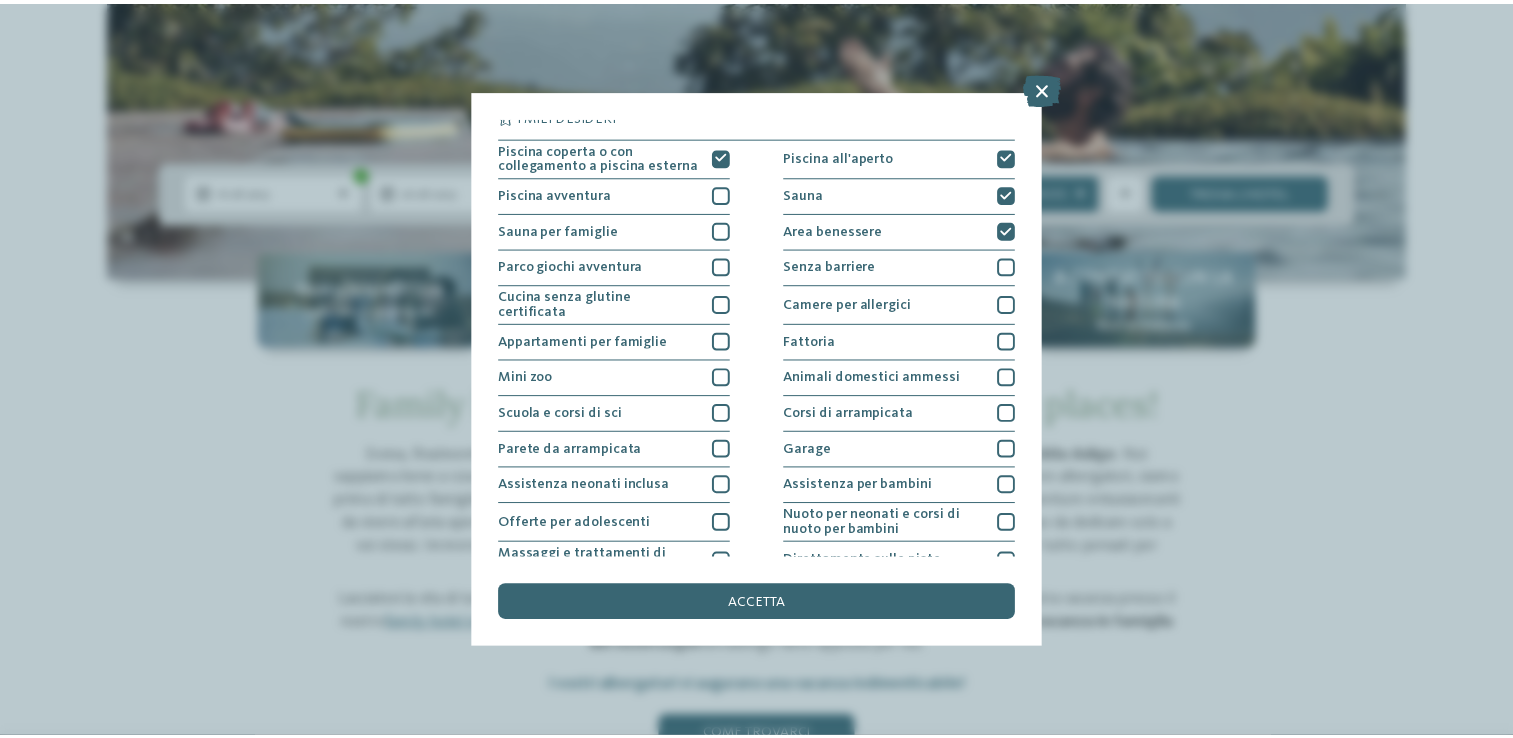 scroll, scrollTop: 0, scrollLeft: 0, axis: both 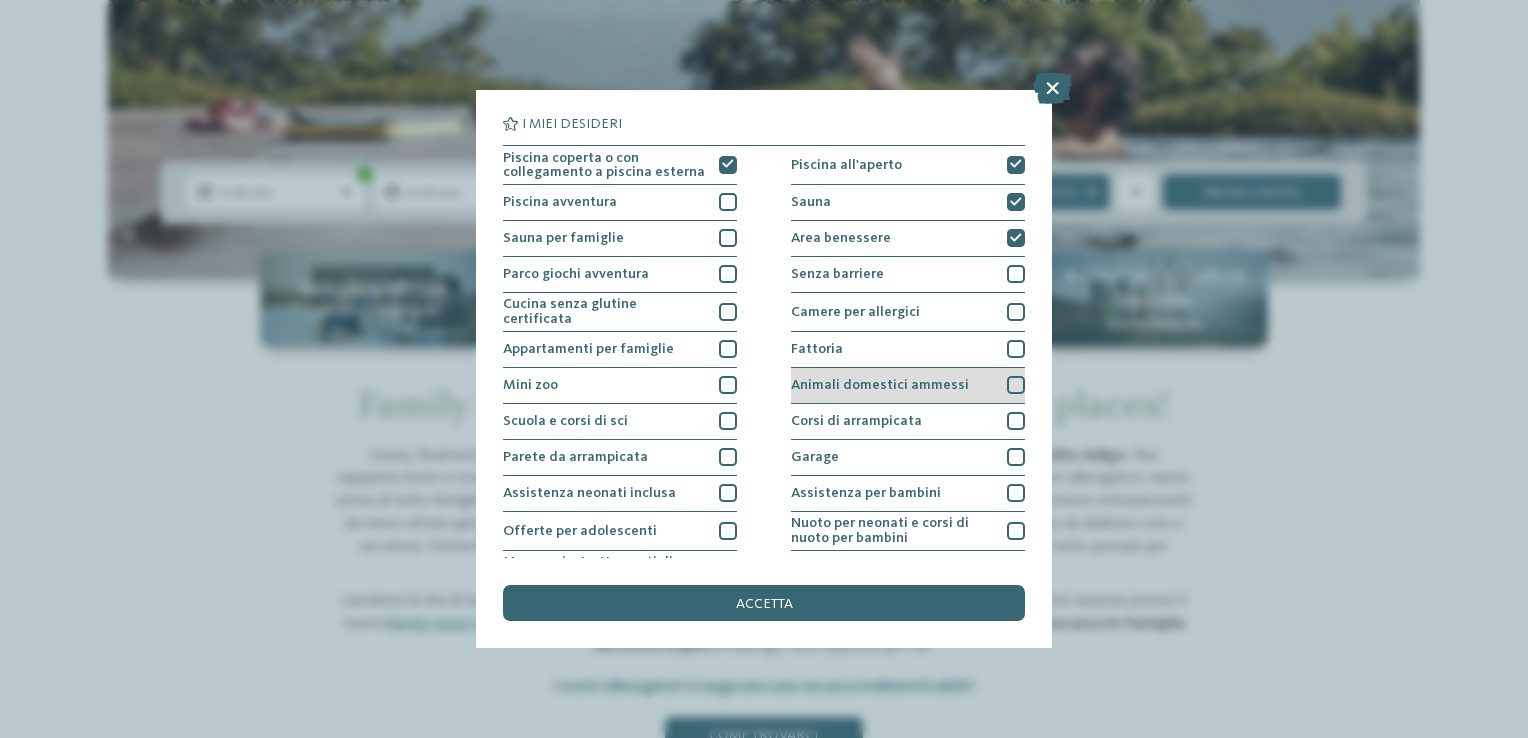 click at bounding box center (1016, 385) 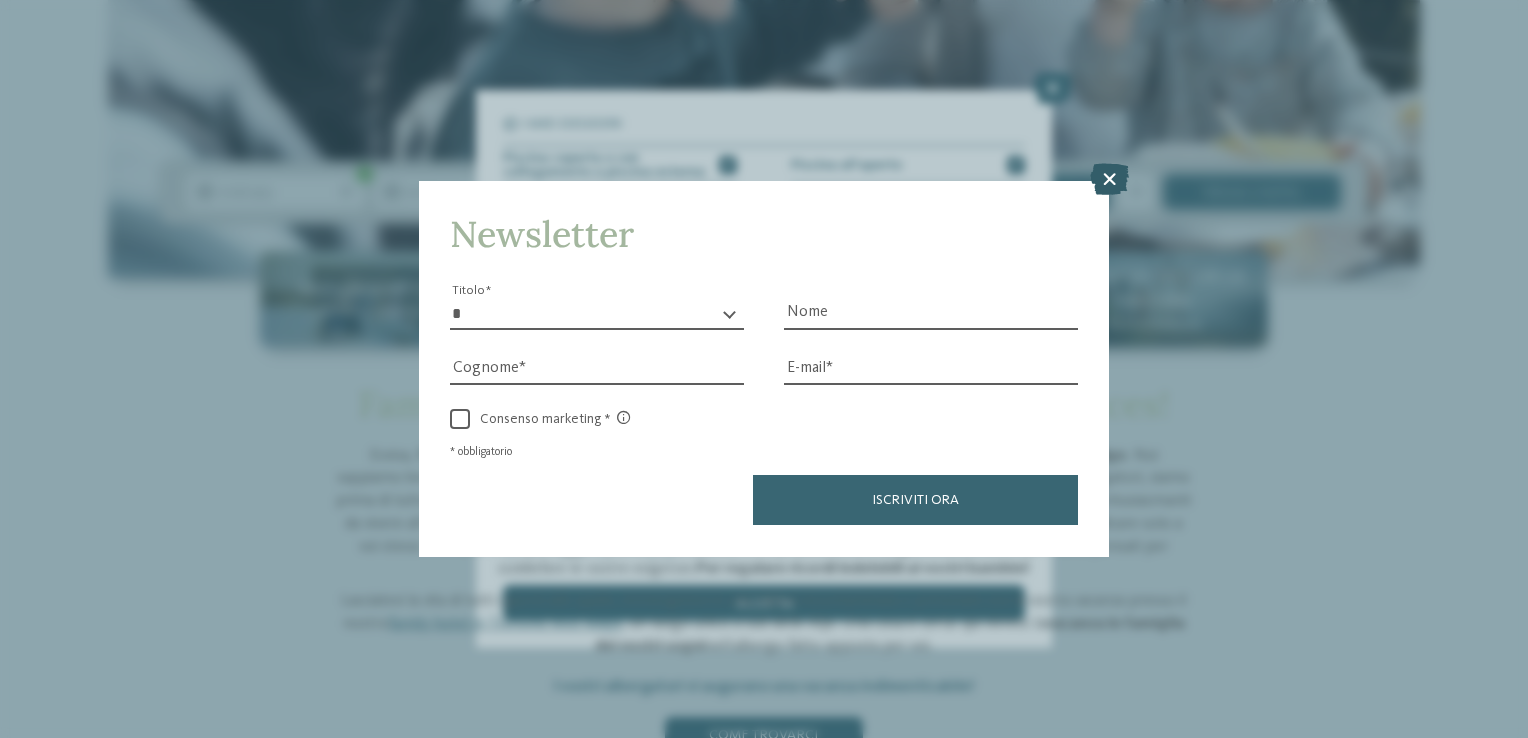 click at bounding box center (1109, 180) 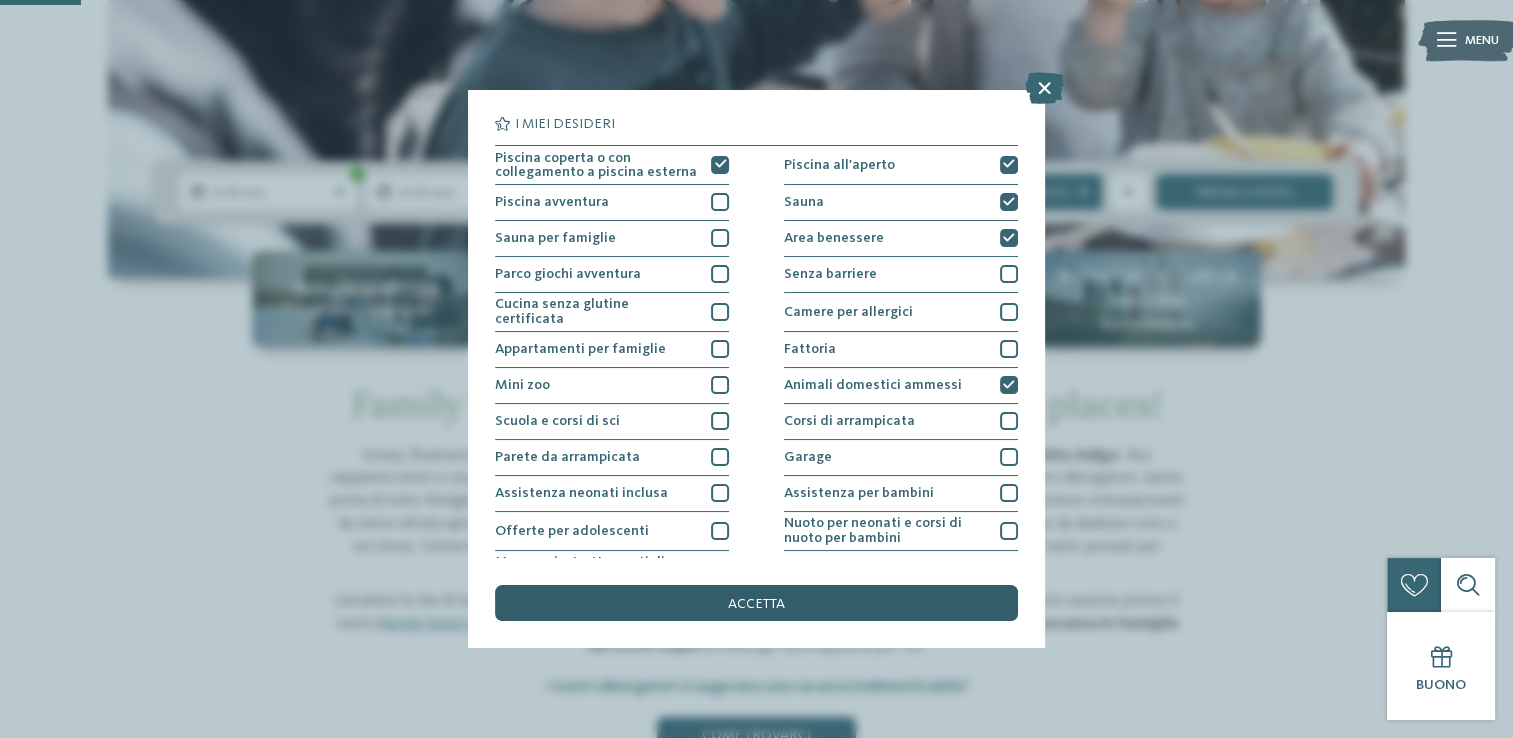 click on "accetta" at bounding box center (756, 603) 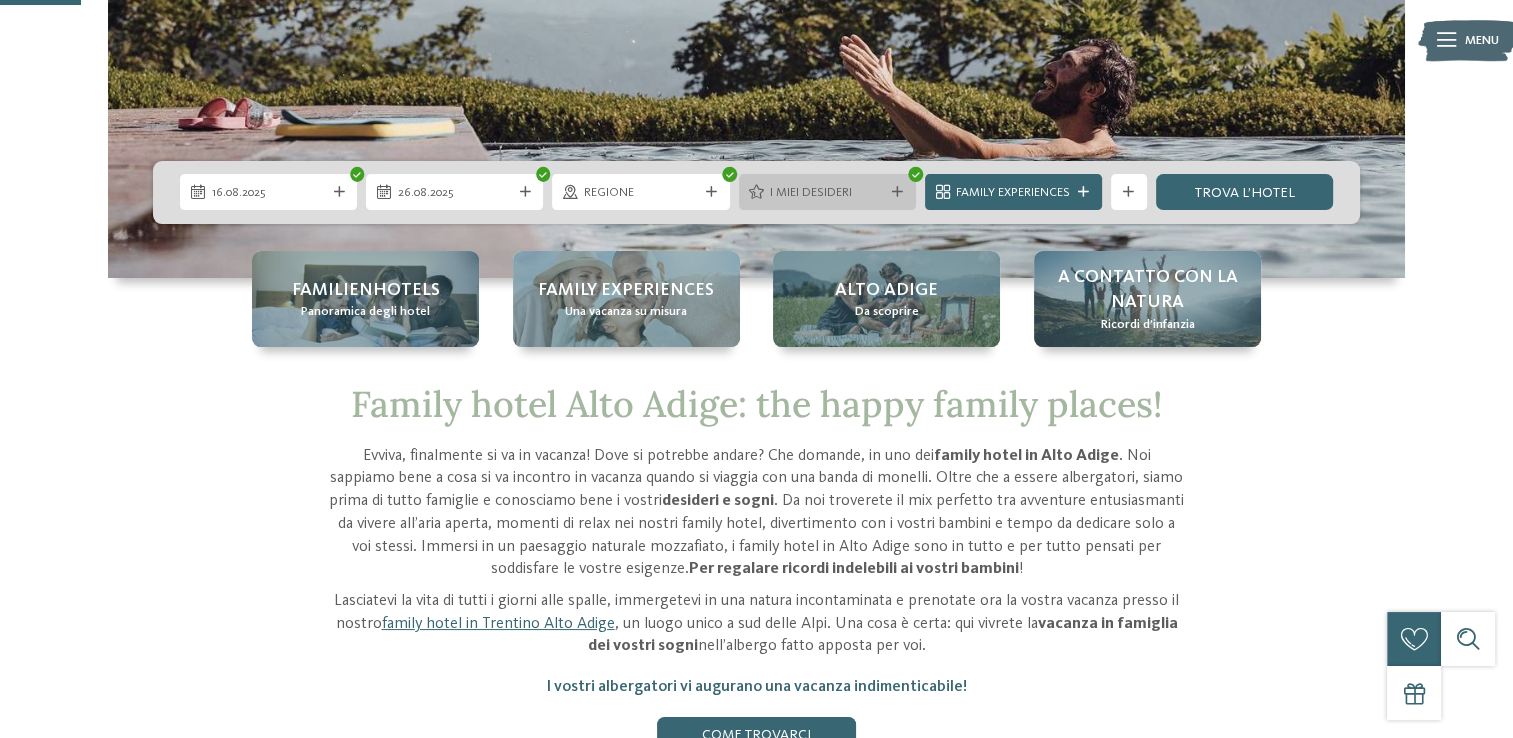click on "I miei desideri" at bounding box center [827, 193] 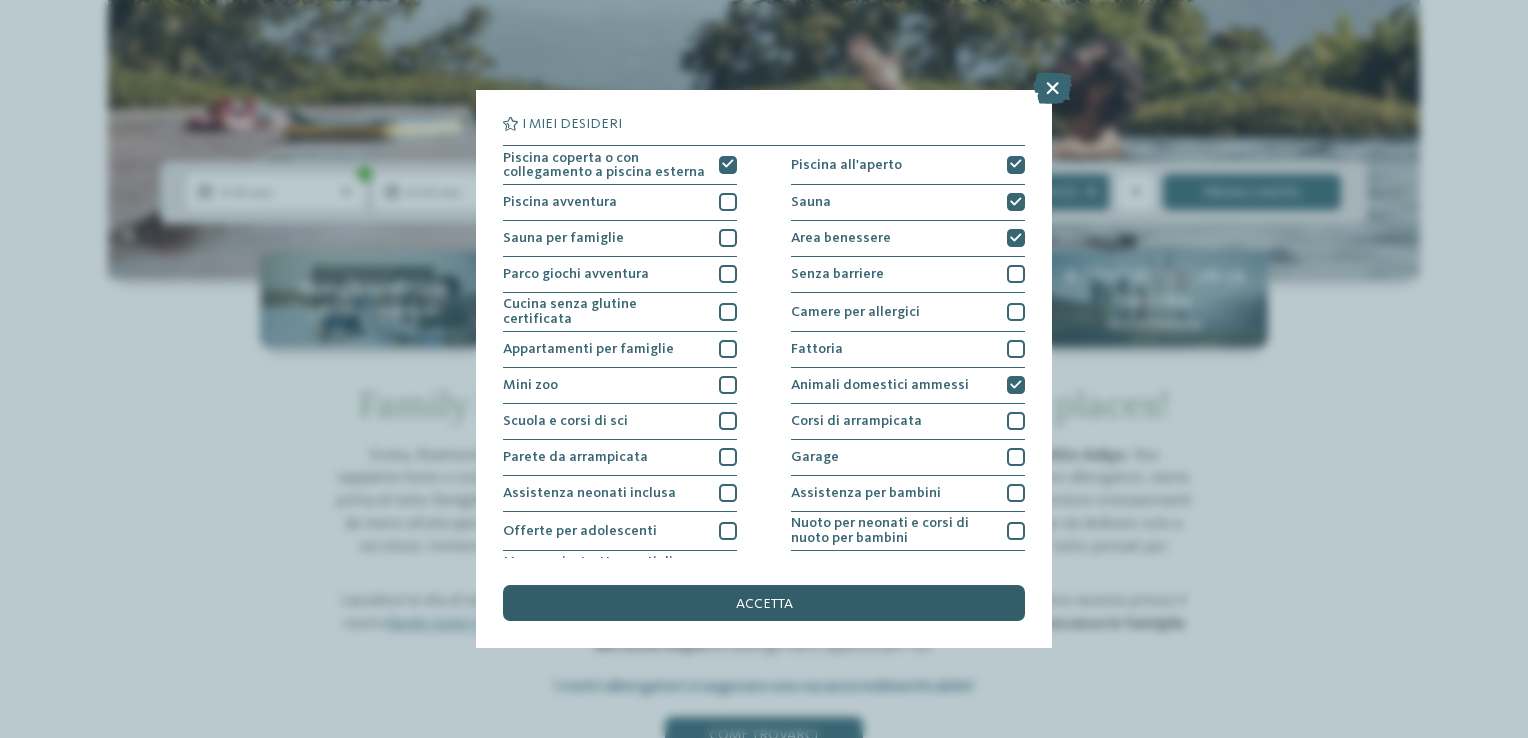 click on "accetta" at bounding box center (764, 604) 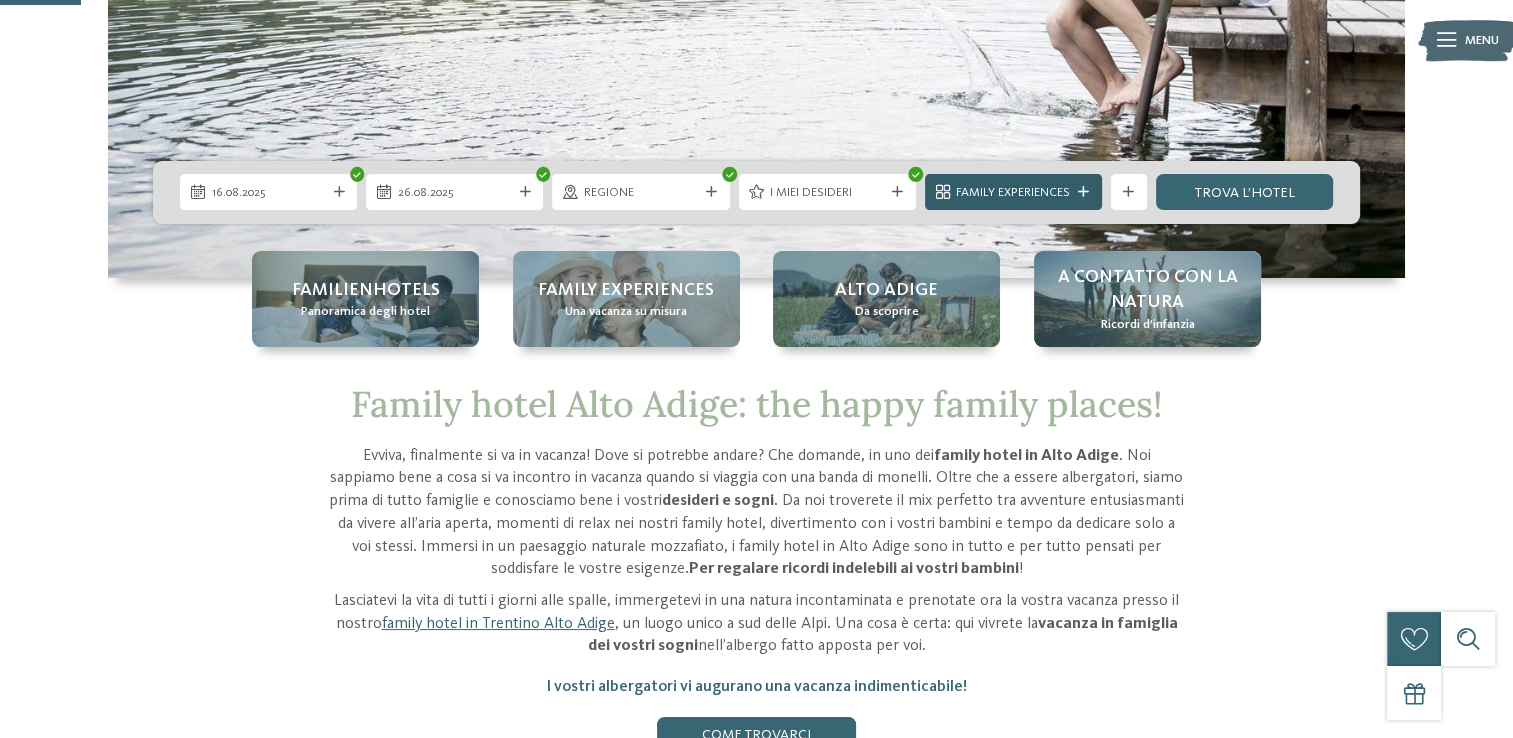 click on "Family Experiences" at bounding box center [1013, 192] 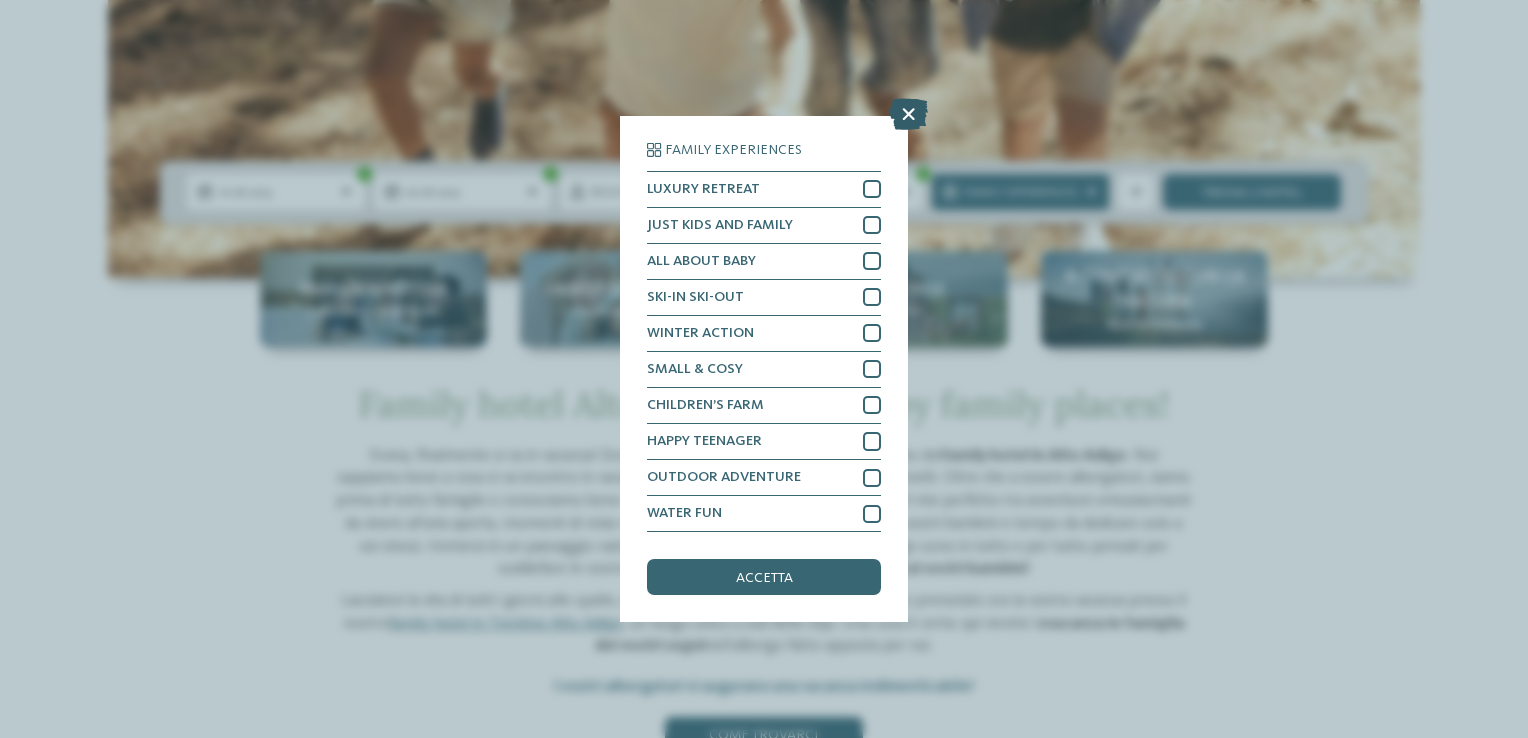 click at bounding box center [908, 114] 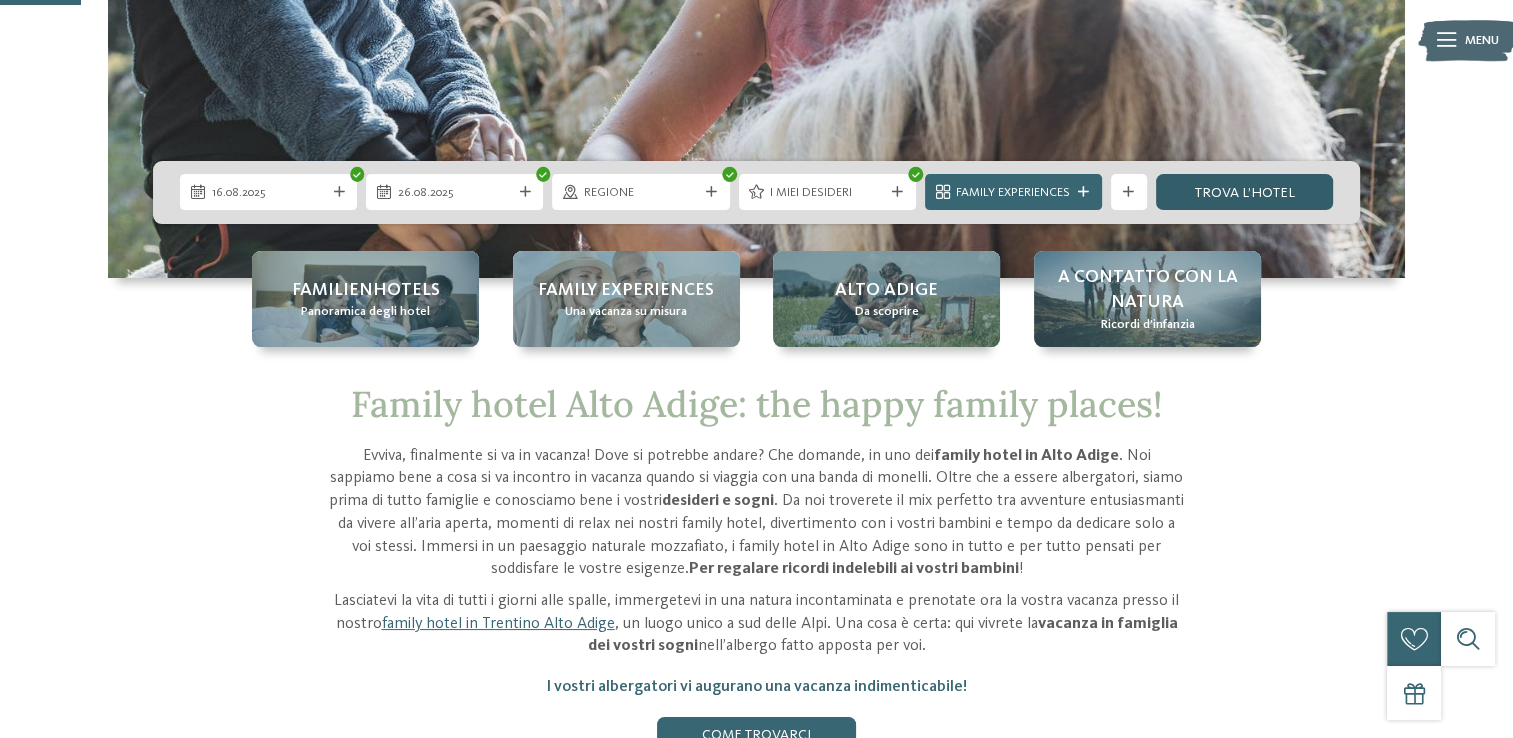 click on "trova l’hotel" at bounding box center (1244, 192) 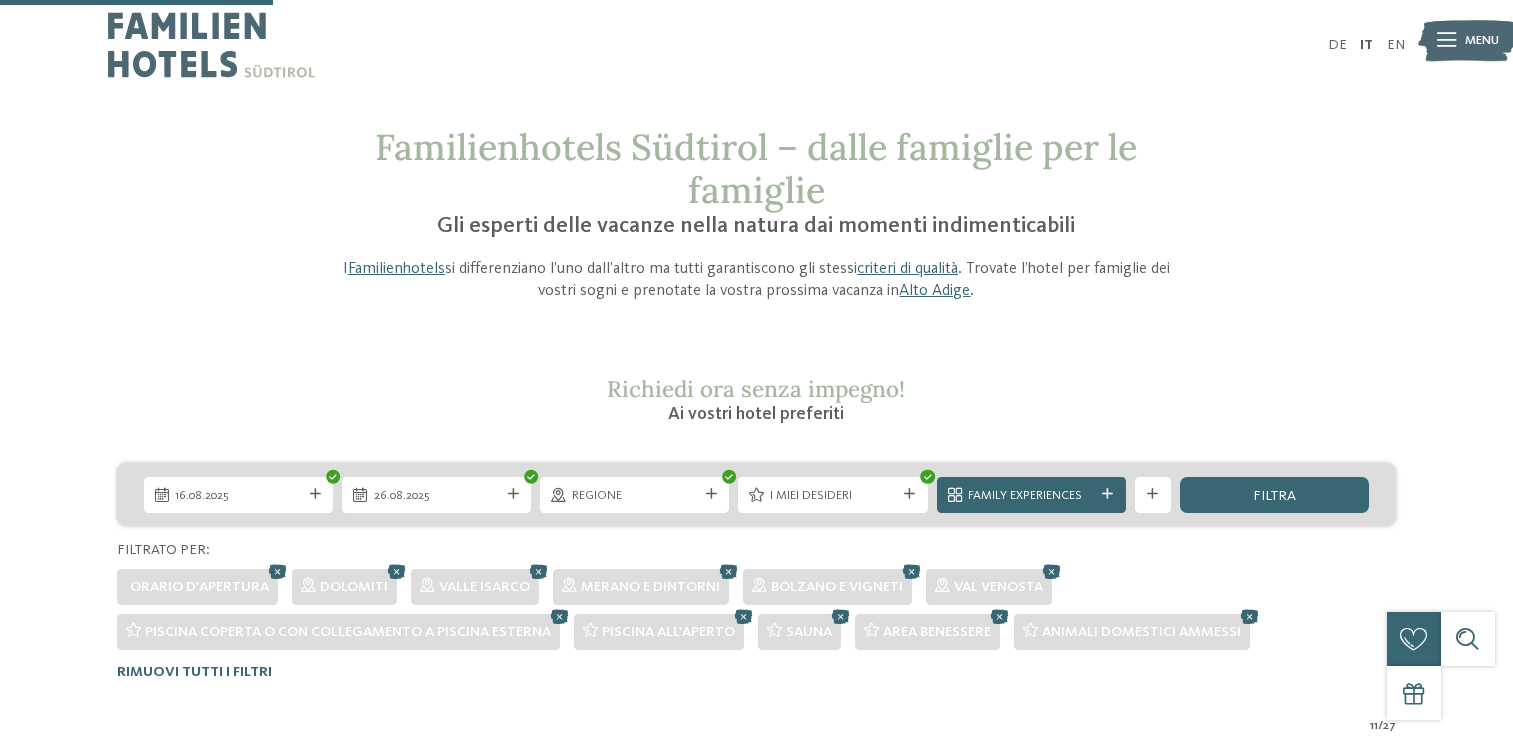 scroll, scrollTop: 624, scrollLeft: 0, axis: vertical 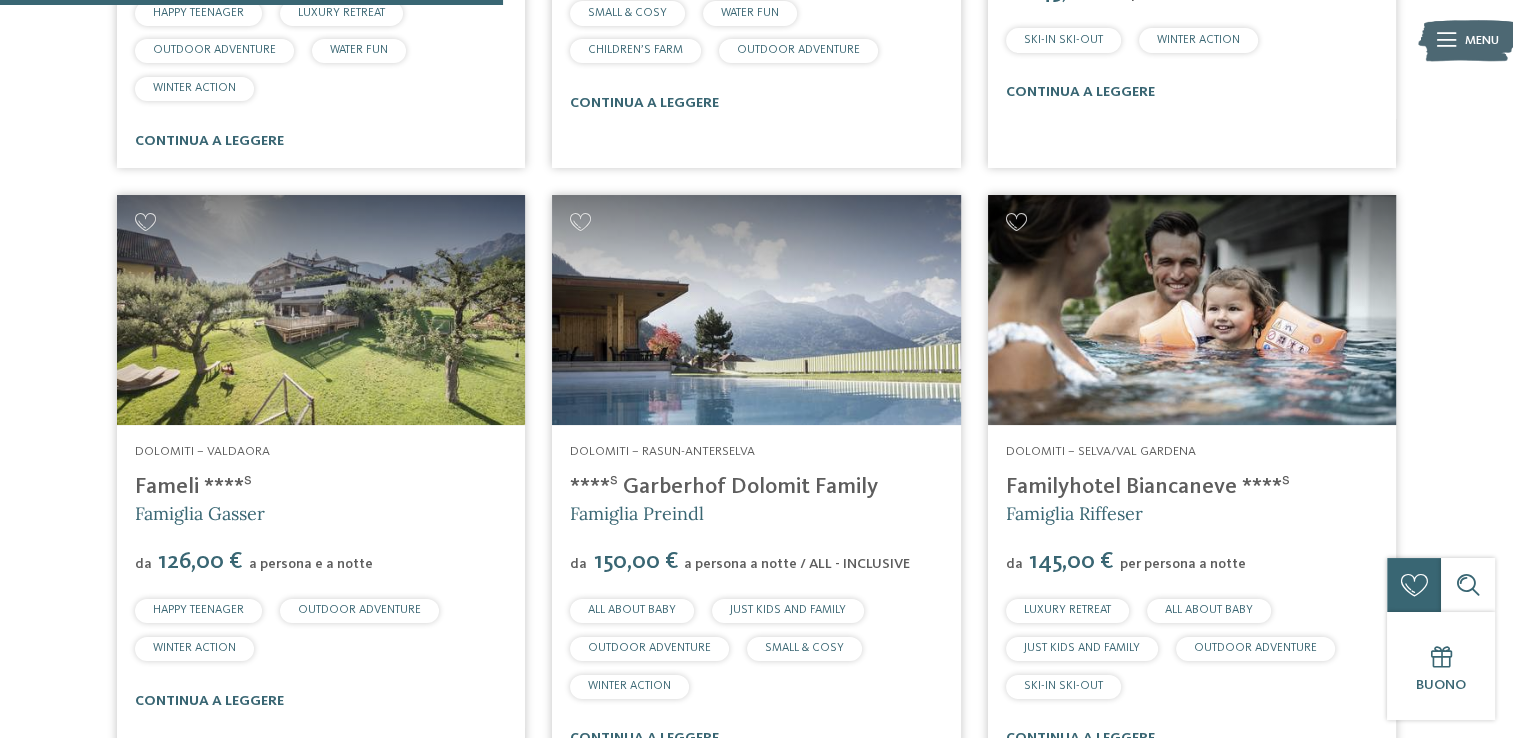 click on "****ˢ Garberhof Dolomit Family" at bounding box center (724, 487) 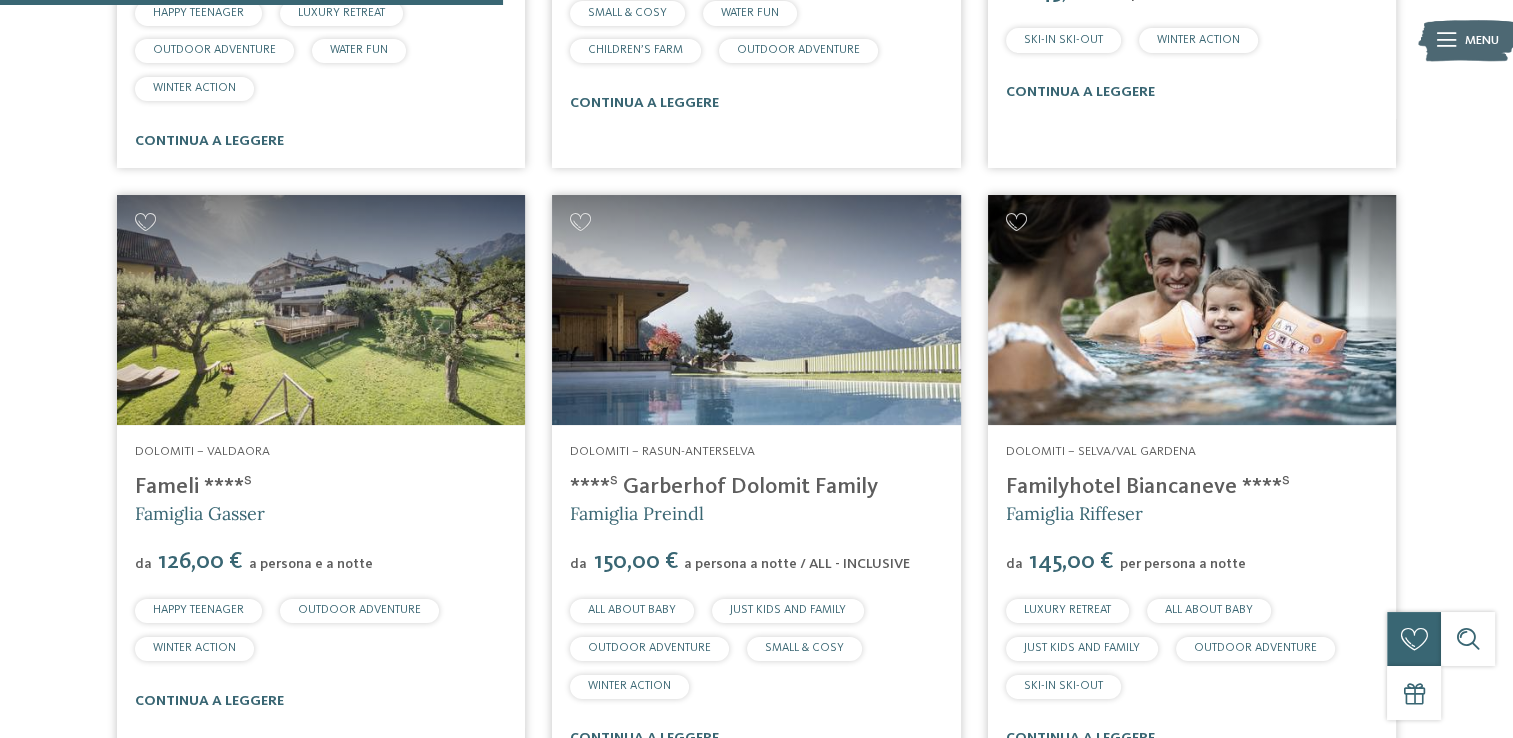 click on "Familyhotel Biancaneve ****ˢ" at bounding box center (1148, 487) 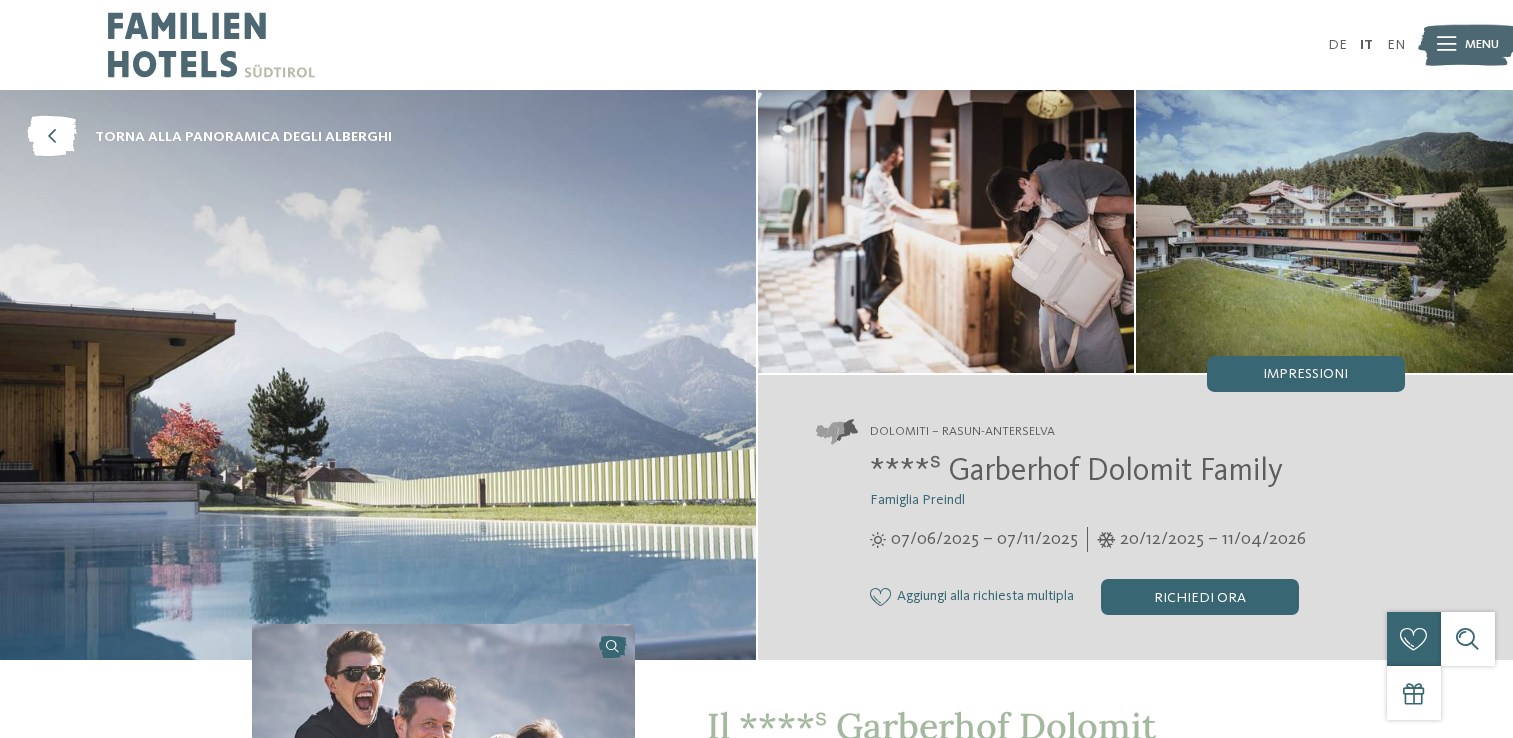 scroll, scrollTop: 0, scrollLeft: 0, axis: both 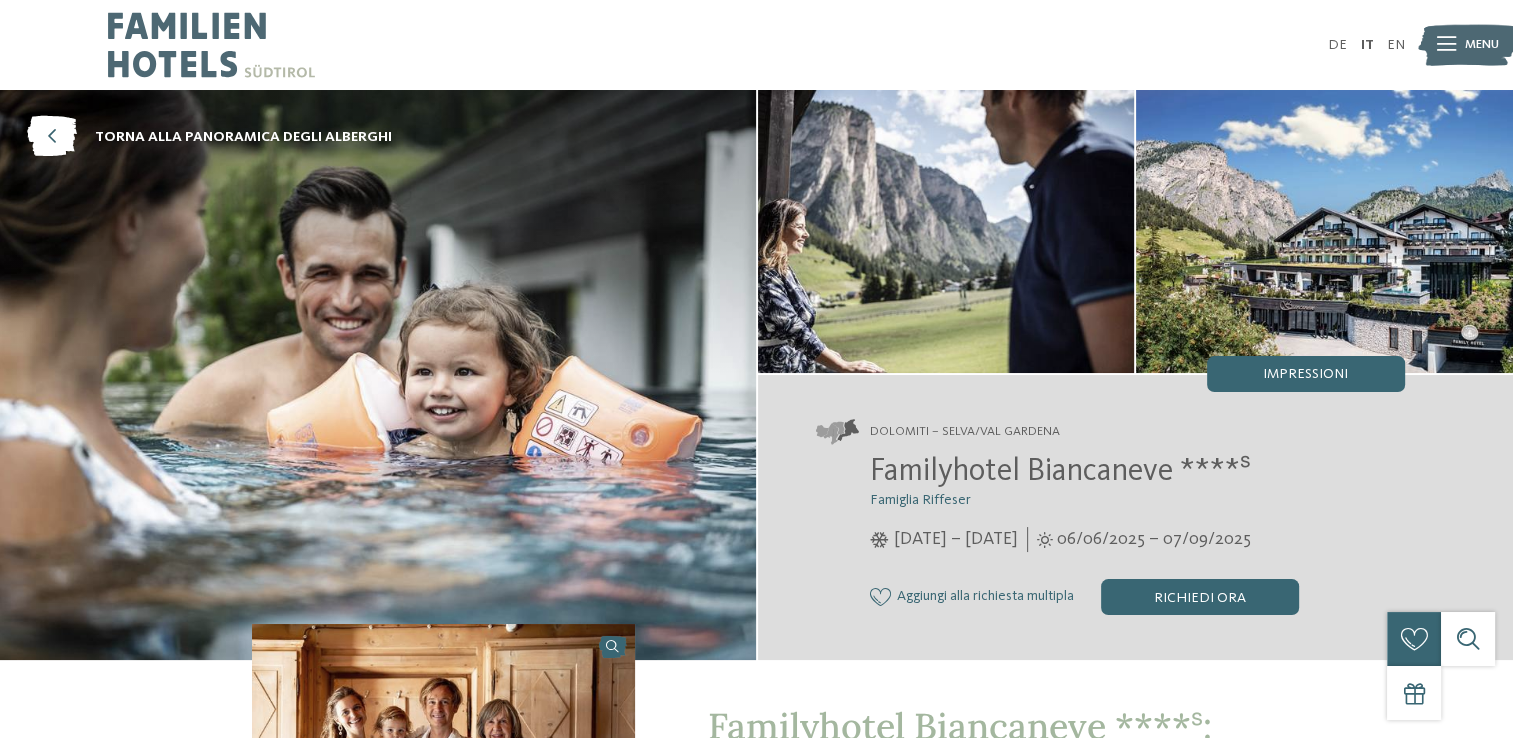 click at bounding box center [1324, 231] 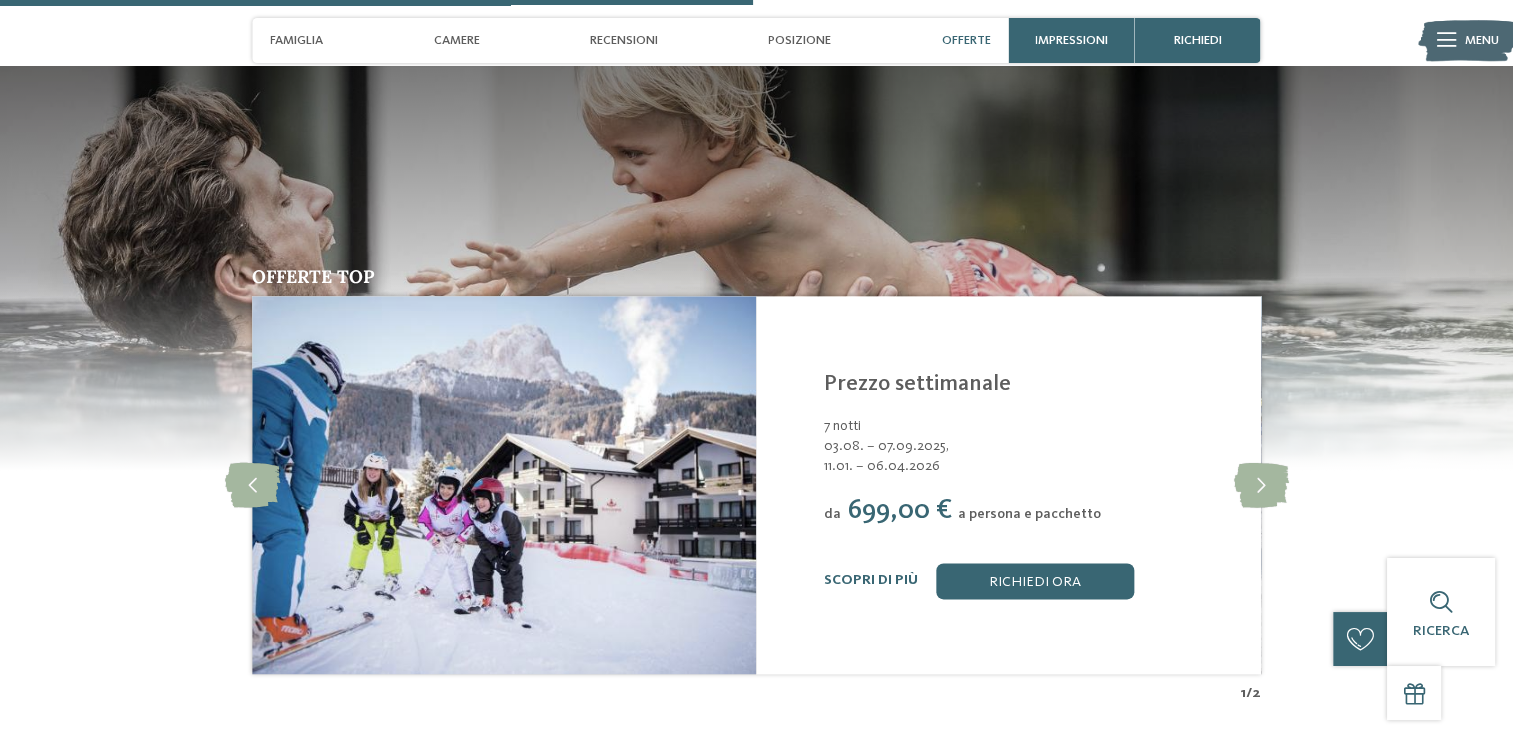 scroll, scrollTop: 2509, scrollLeft: 0, axis: vertical 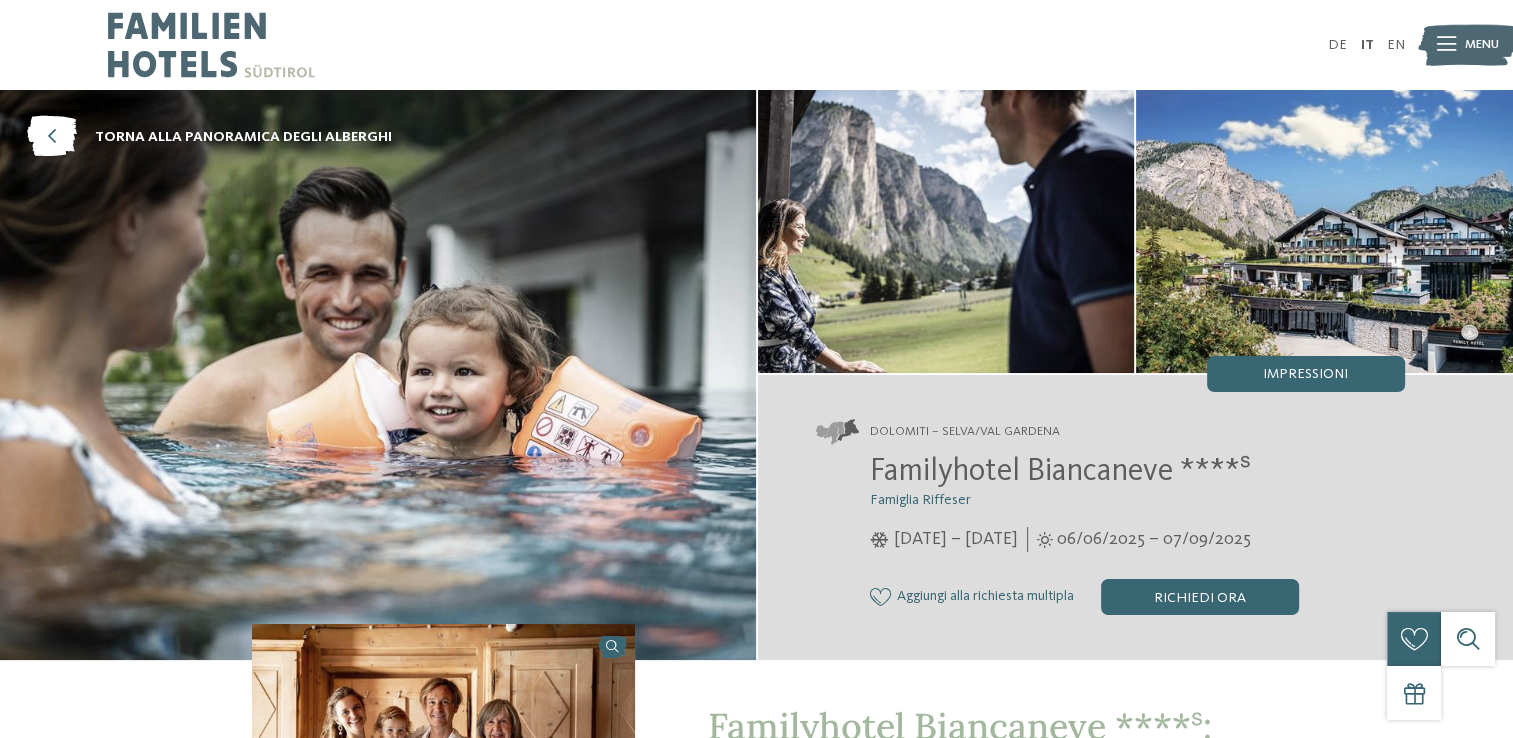 click at bounding box center [1446, 45] 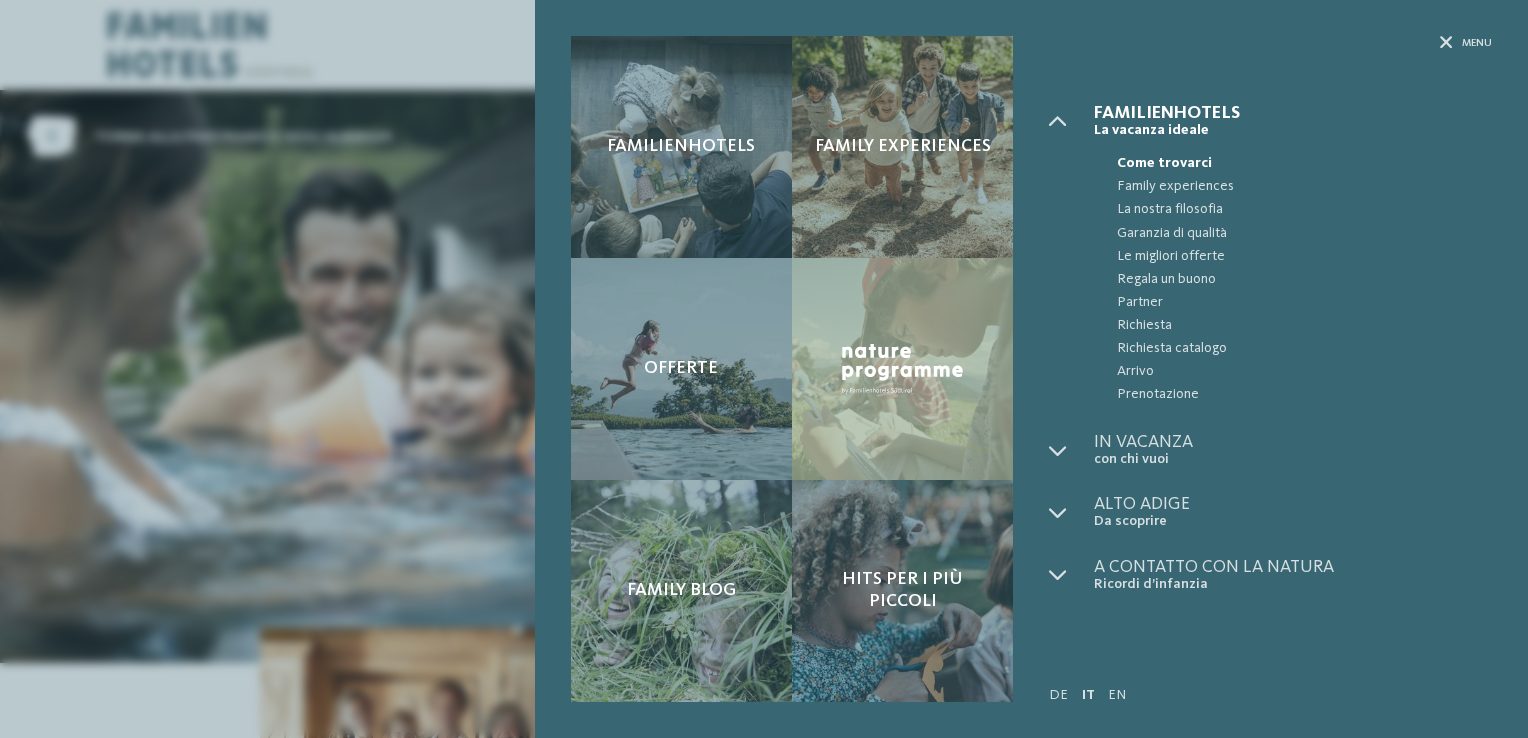 click on "Familienhotels
Family experiences
Offerte" at bounding box center [764, 369] 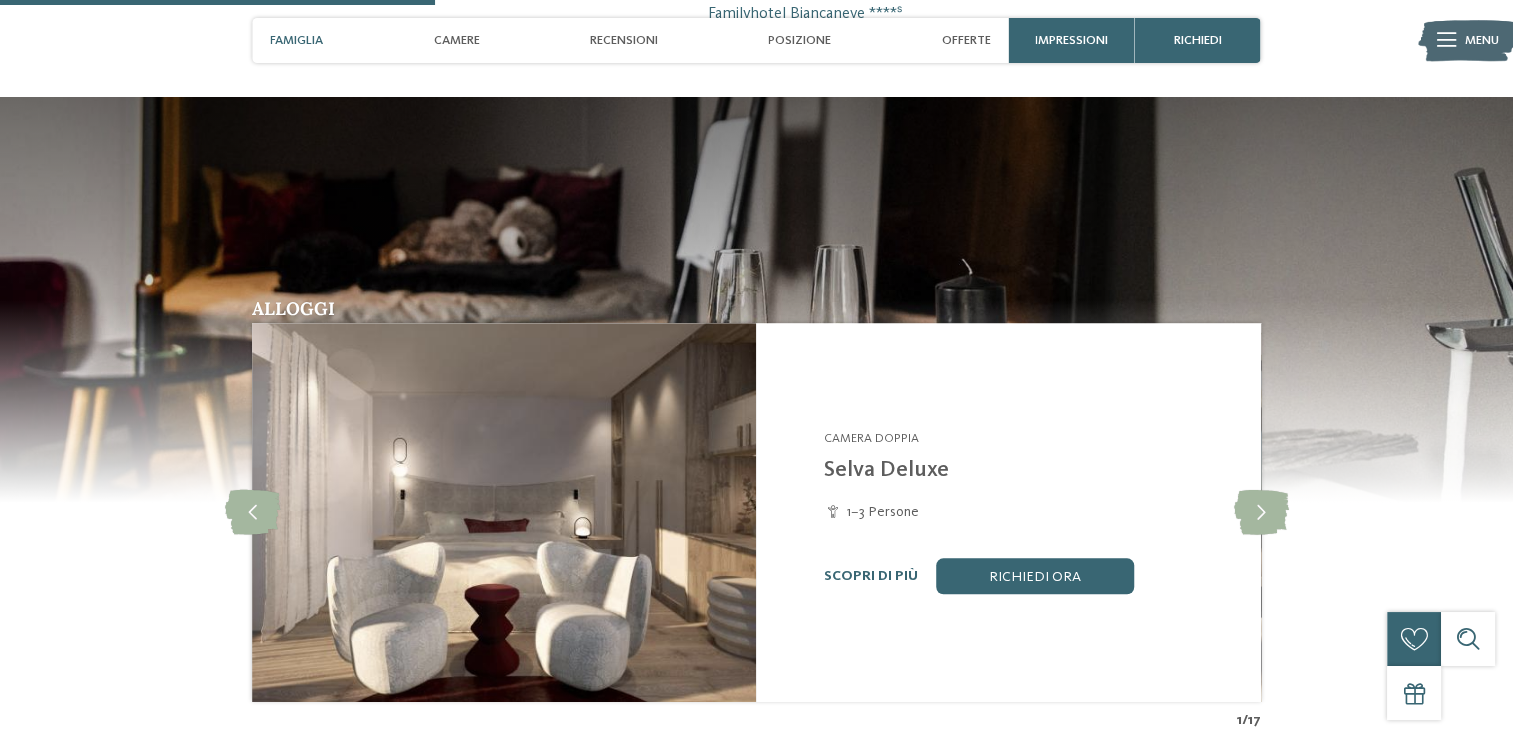 scroll, scrollTop: 1496, scrollLeft: 0, axis: vertical 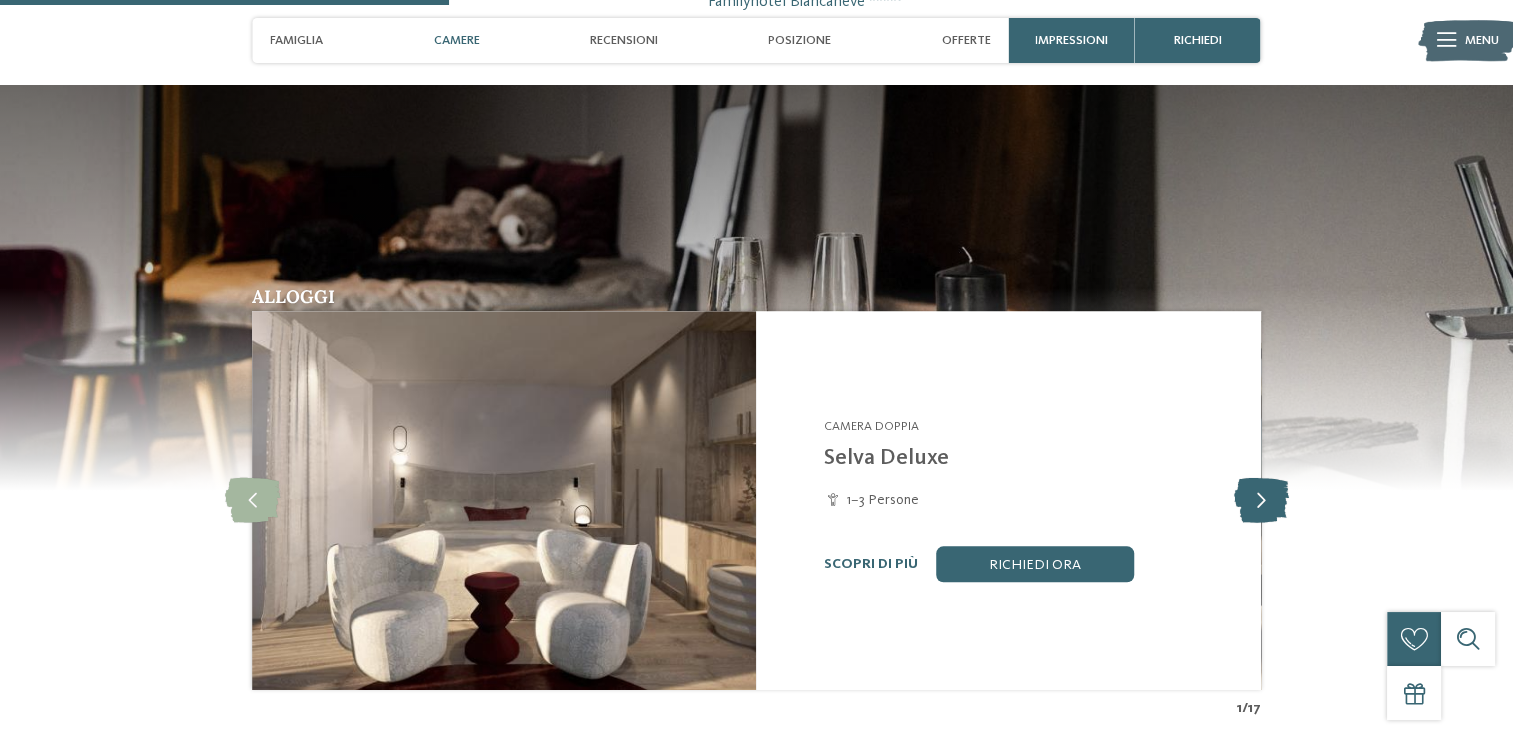 click at bounding box center [1260, 500] 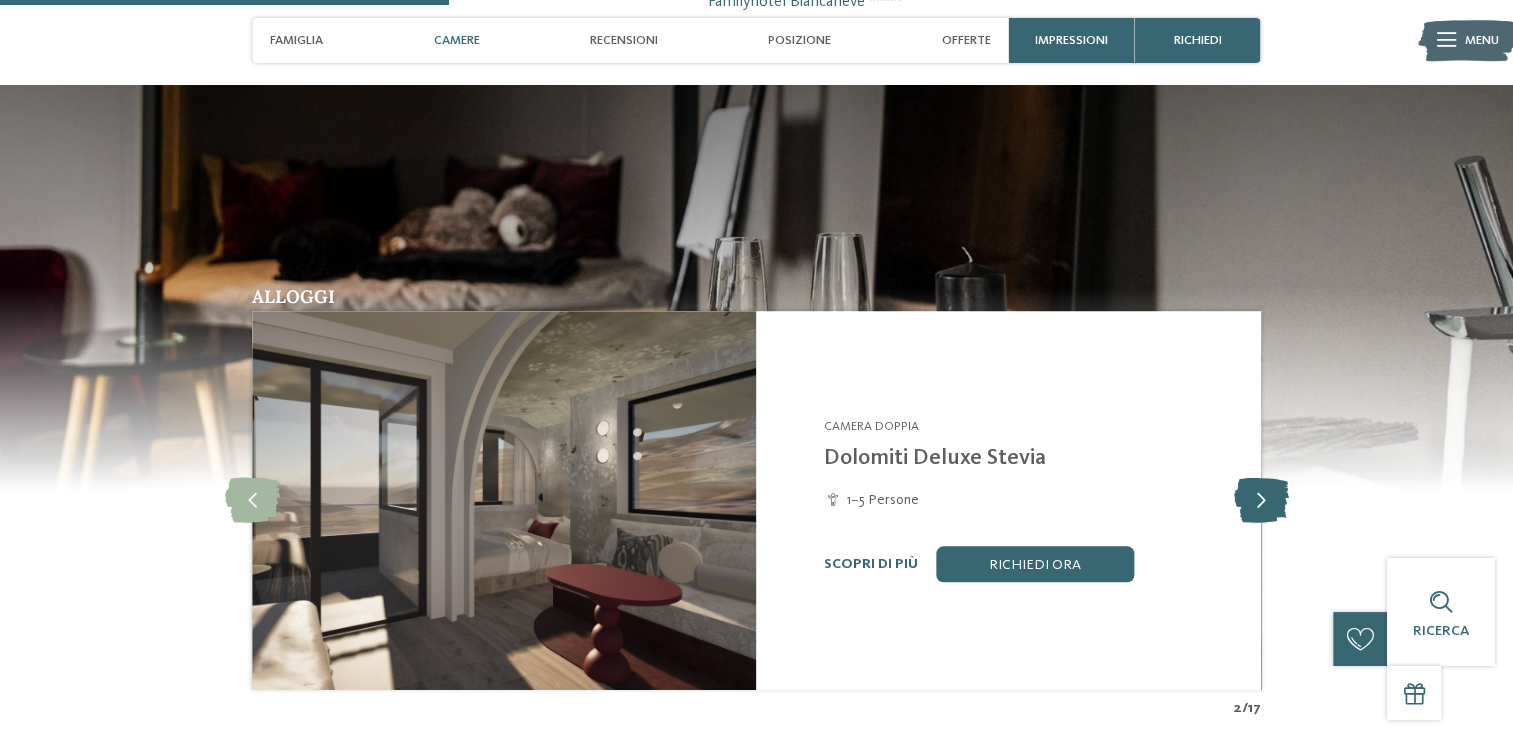 click at bounding box center [1260, 500] 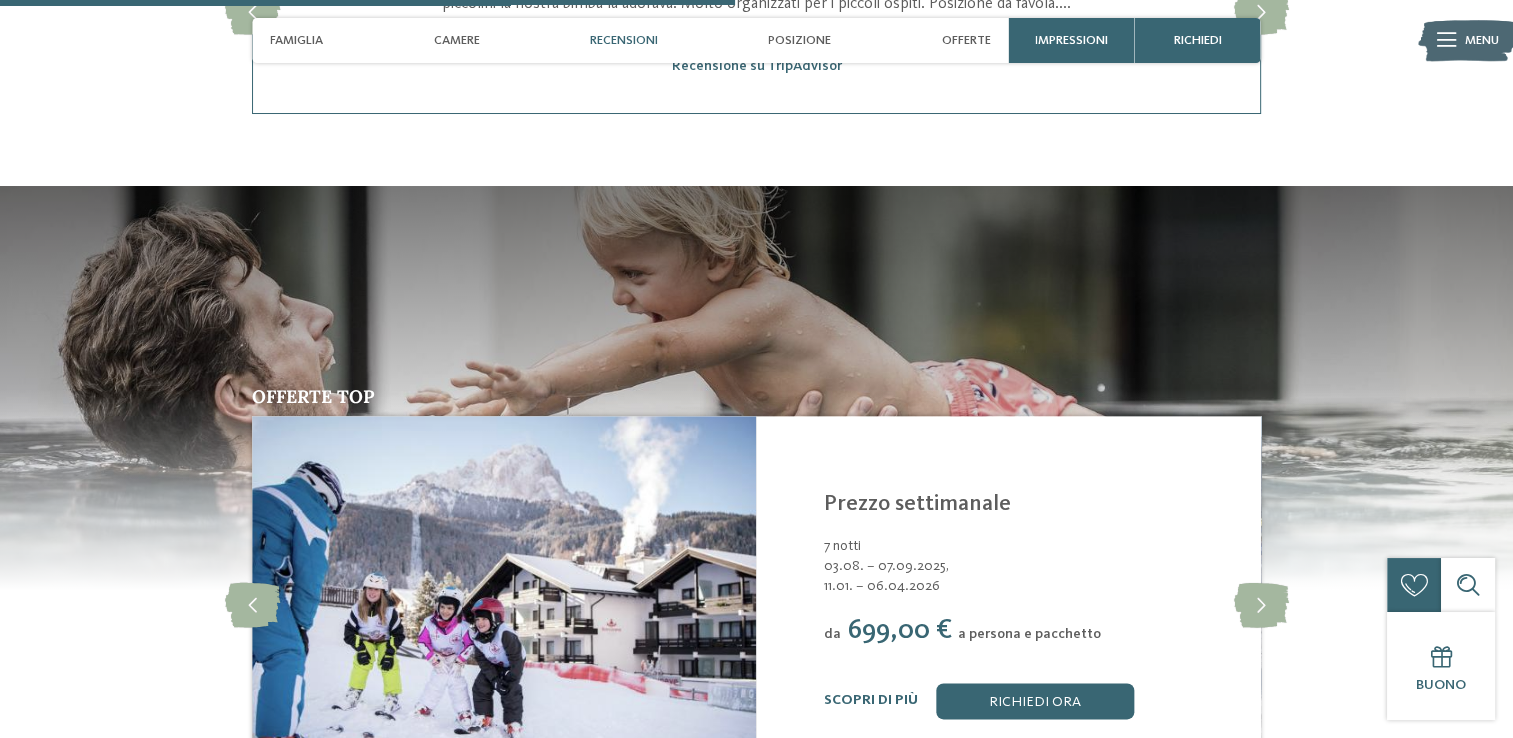 scroll, scrollTop: 2476, scrollLeft: 0, axis: vertical 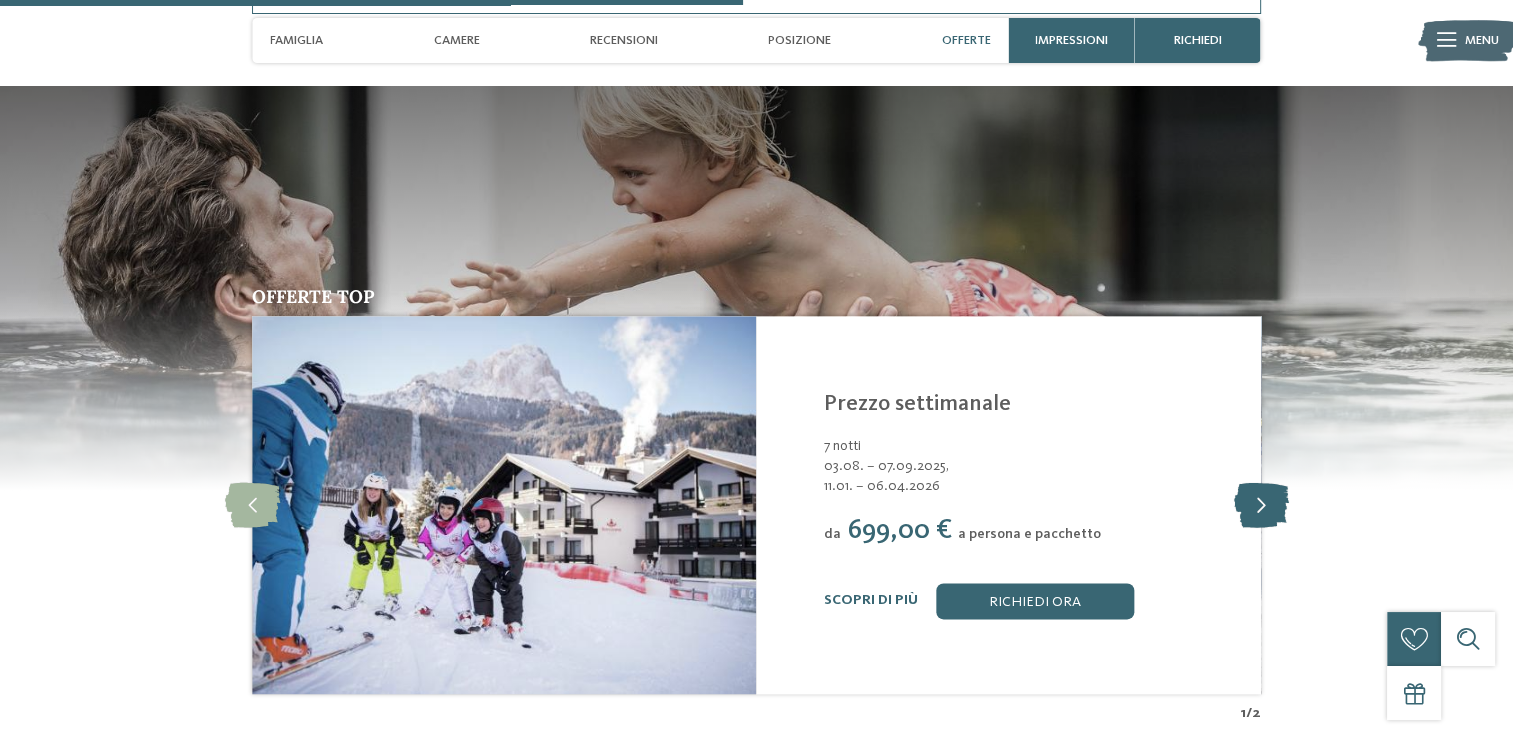 click at bounding box center [1260, 504] 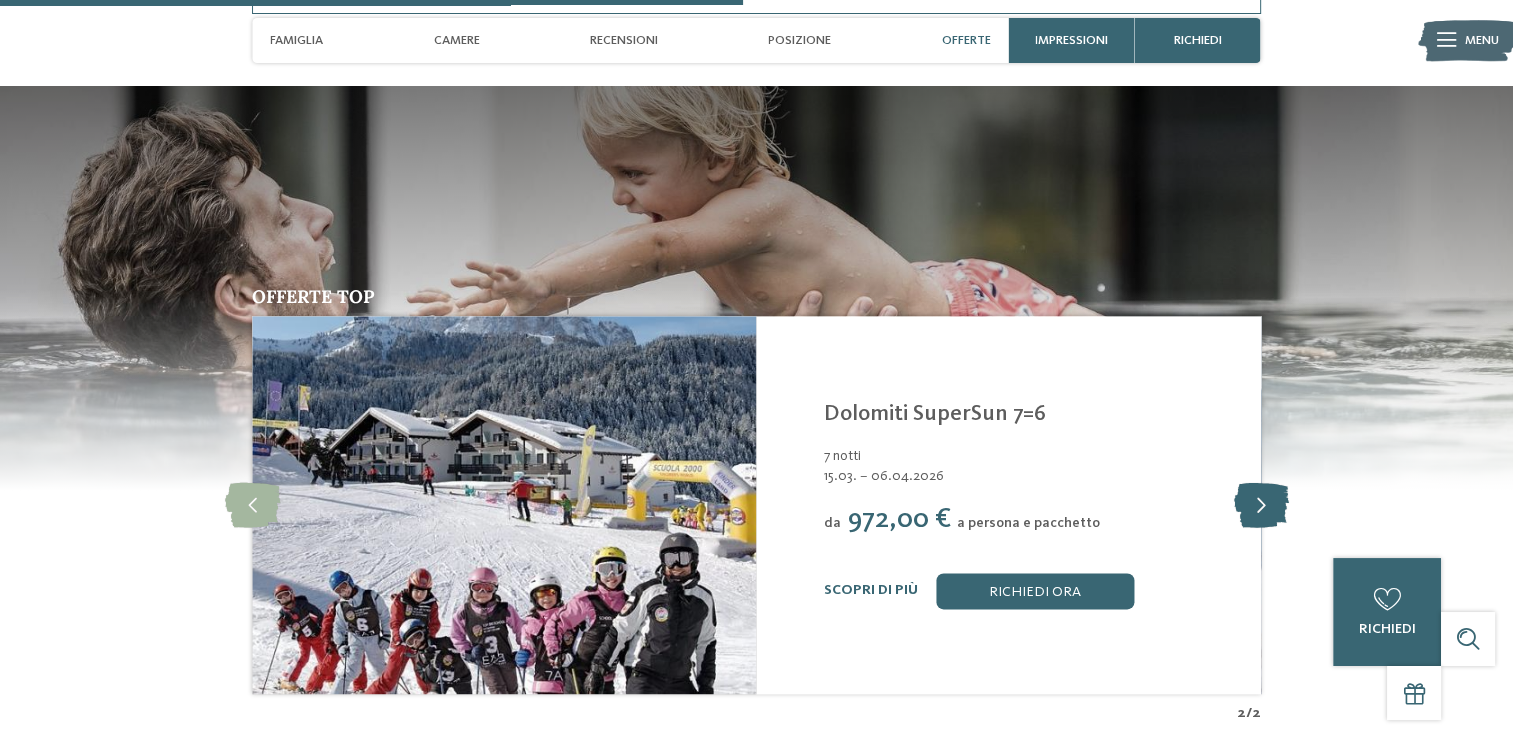 click at bounding box center (1260, 504) 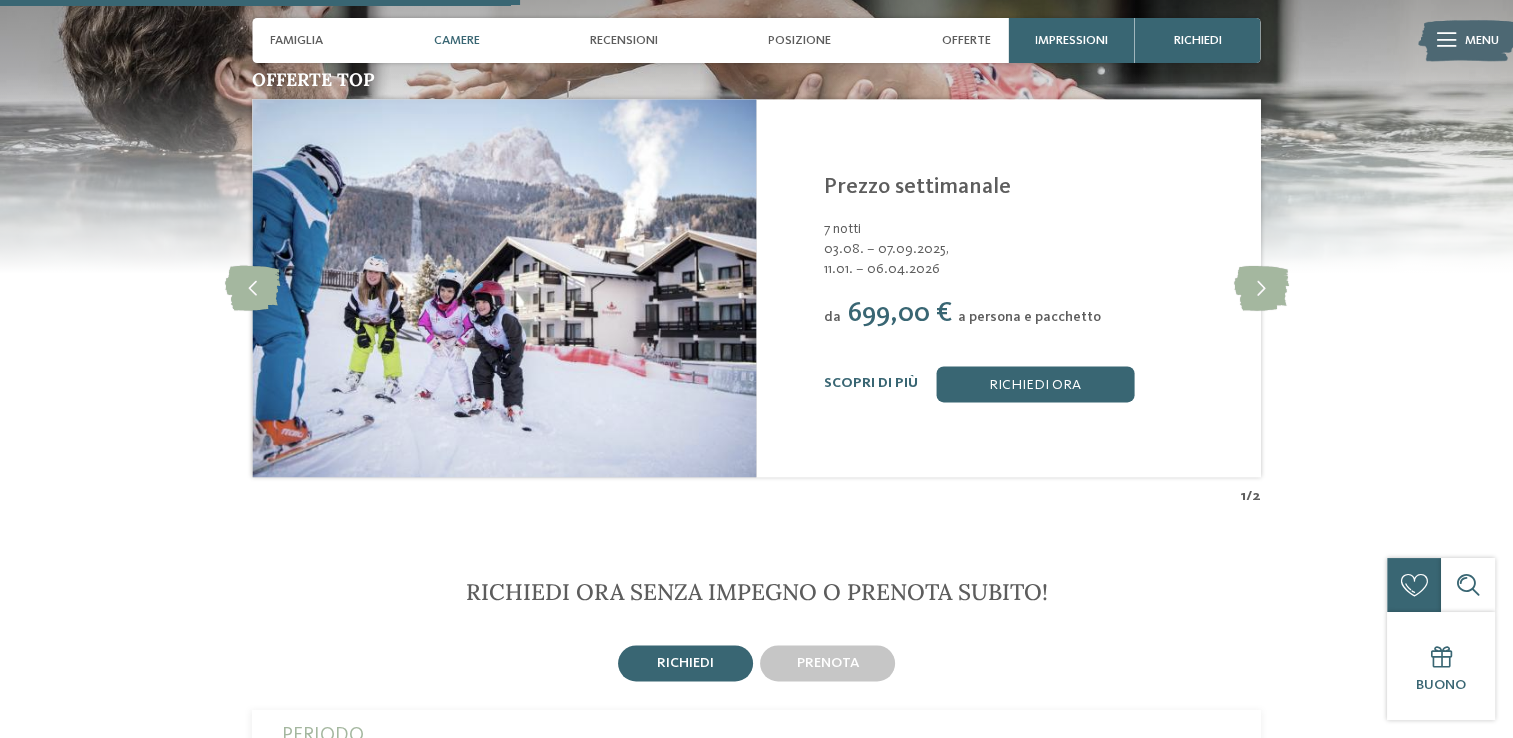scroll, scrollTop: 1223, scrollLeft: 0, axis: vertical 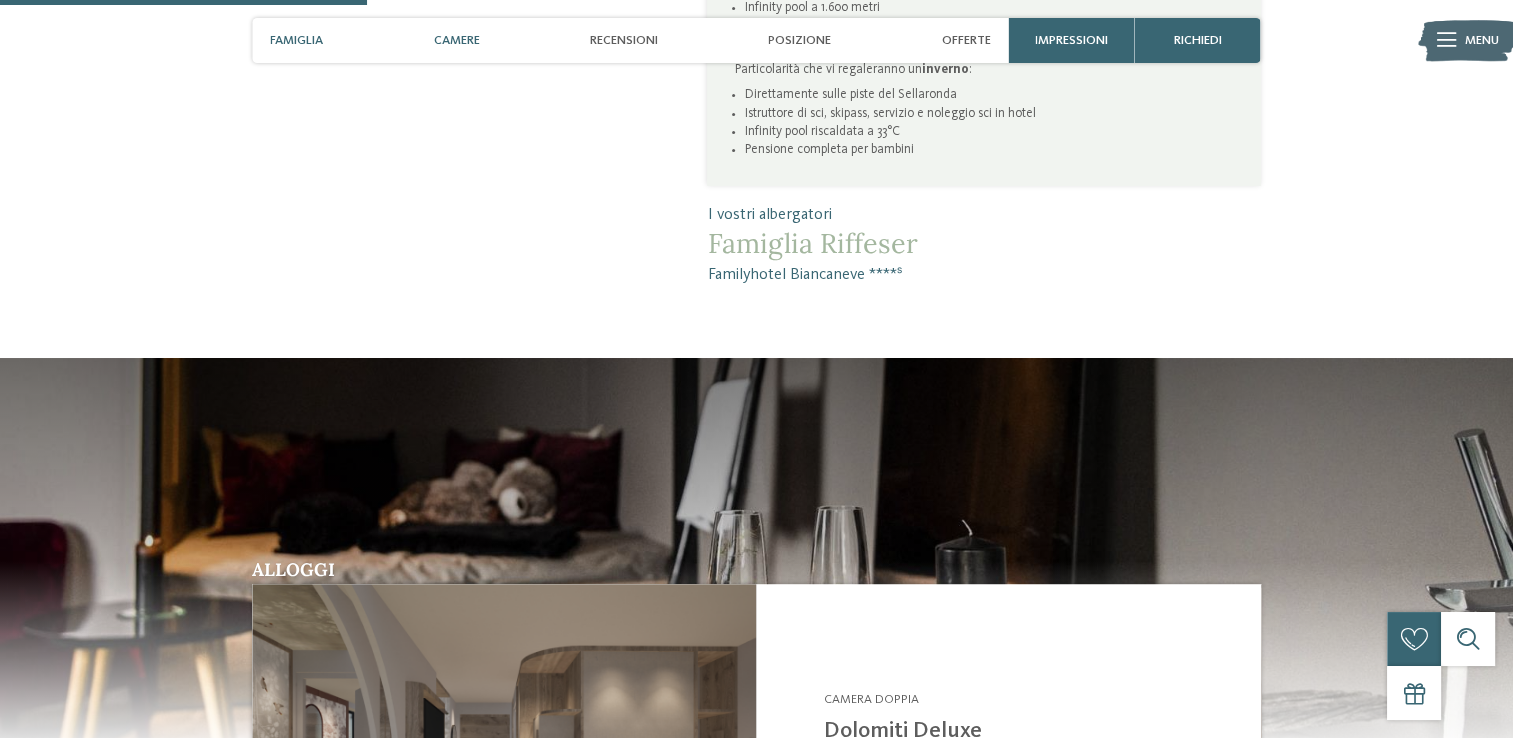click on "Camere" at bounding box center (456, 40) 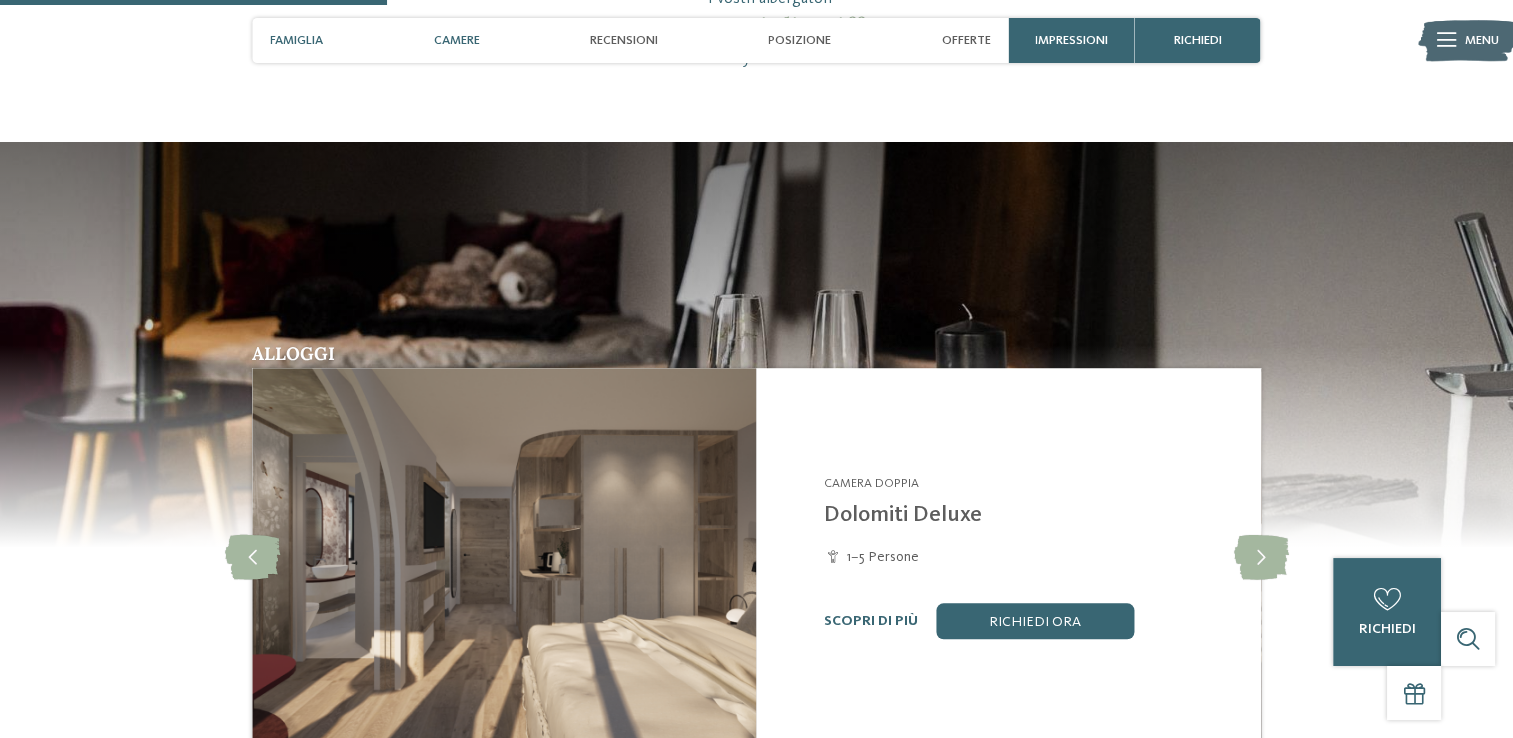scroll, scrollTop: 1471, scrollLeft: 0, axis: vertical 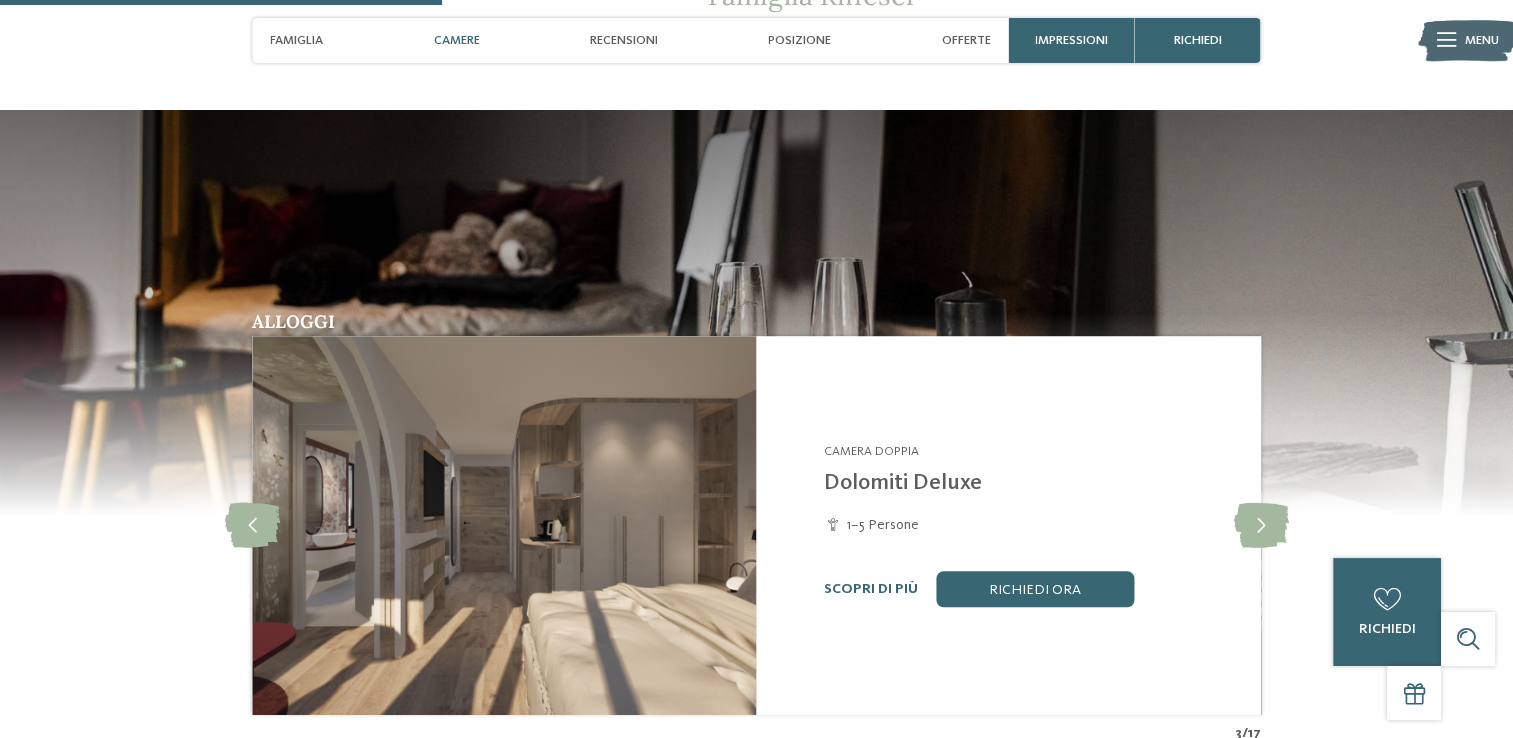 click on "Famiglia
Camere
Recensioni
Posizione
Offerte" at bounding box center [630, 40] 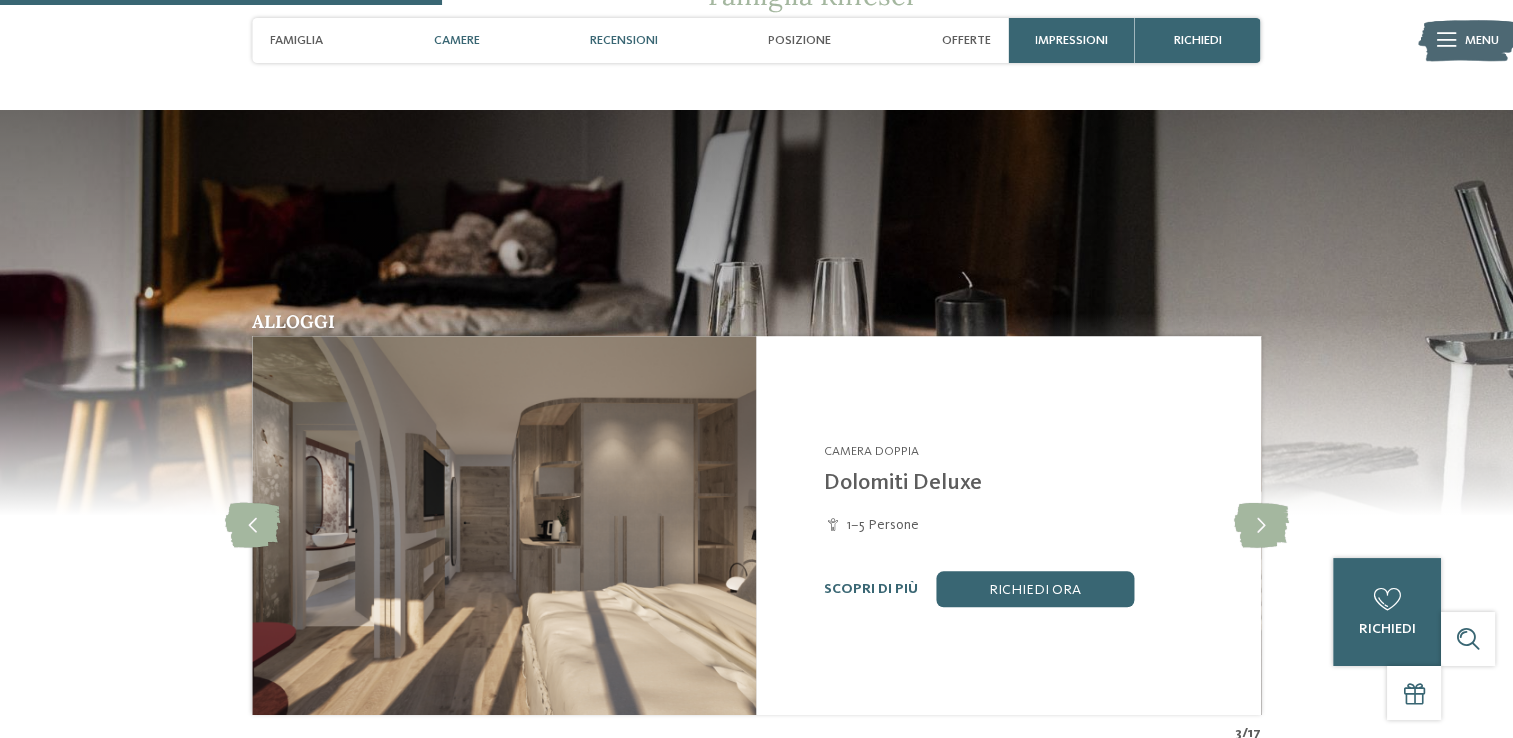 click on "Recensioni" at bounding box center [624, 40] 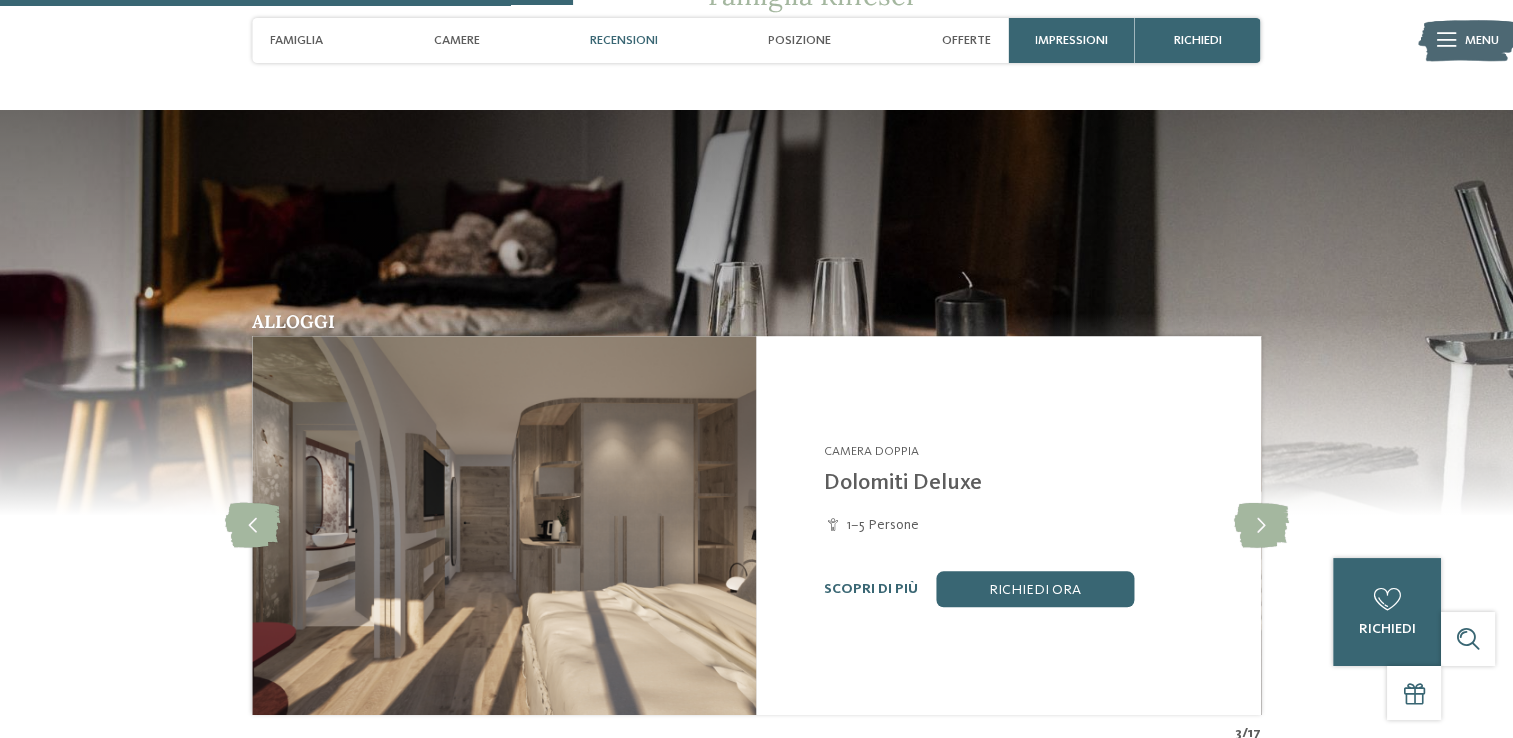 scroll, scrollTop: 2176, scrollLeft: 0, axis: vertical 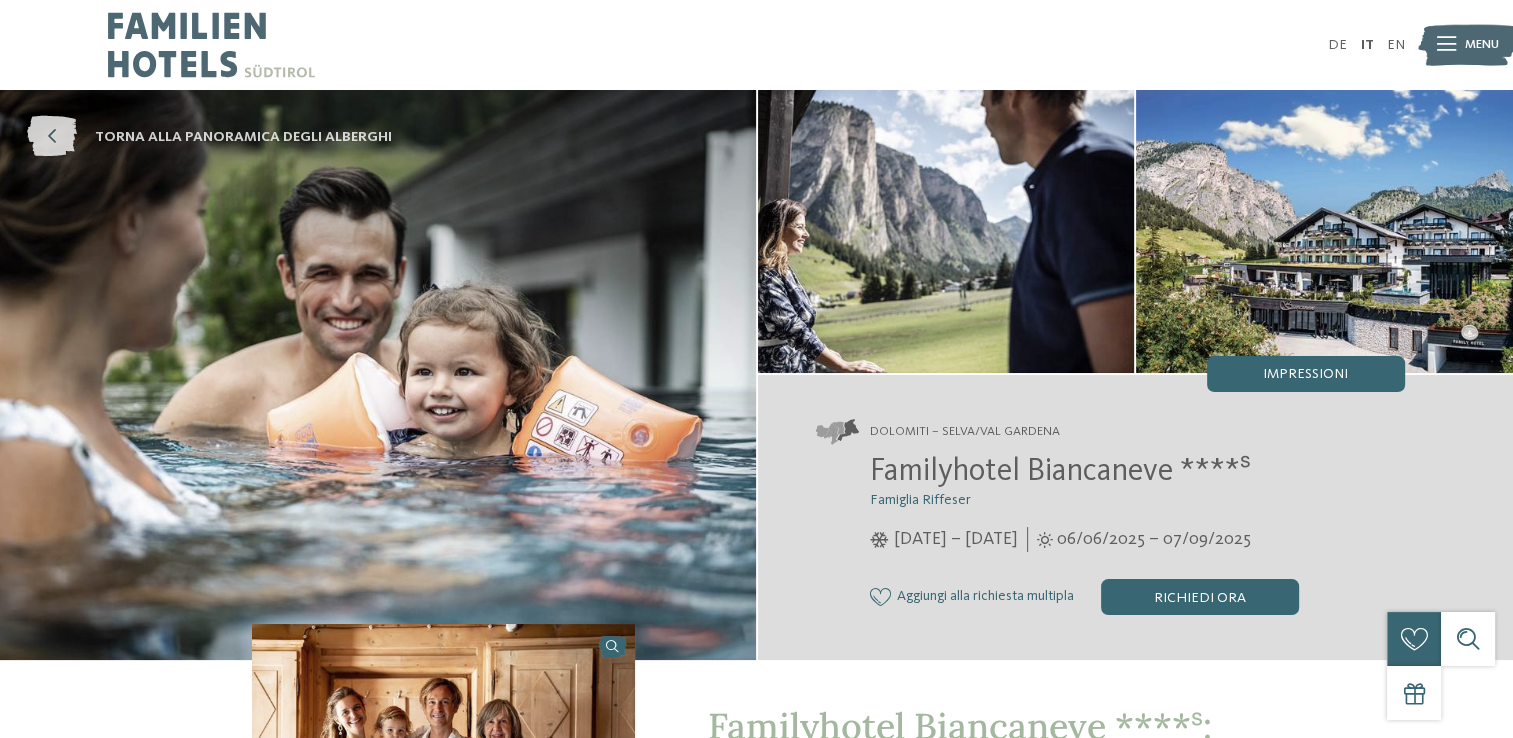 click on "torna alla panoramica degli alberghi" at bounding box center (209, 137) 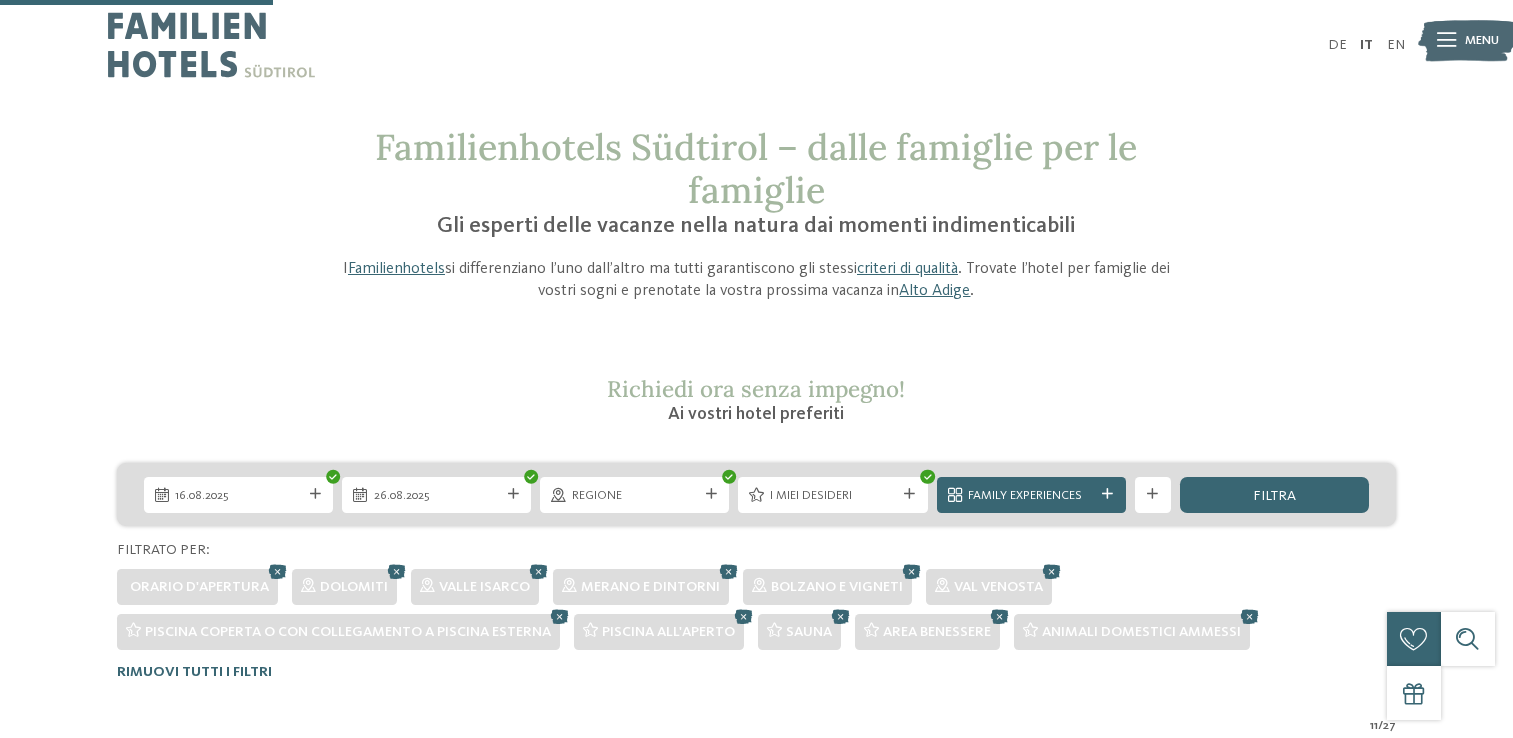 scroll, scrollTop: 624, scrollLeft: 0, axis: vertical 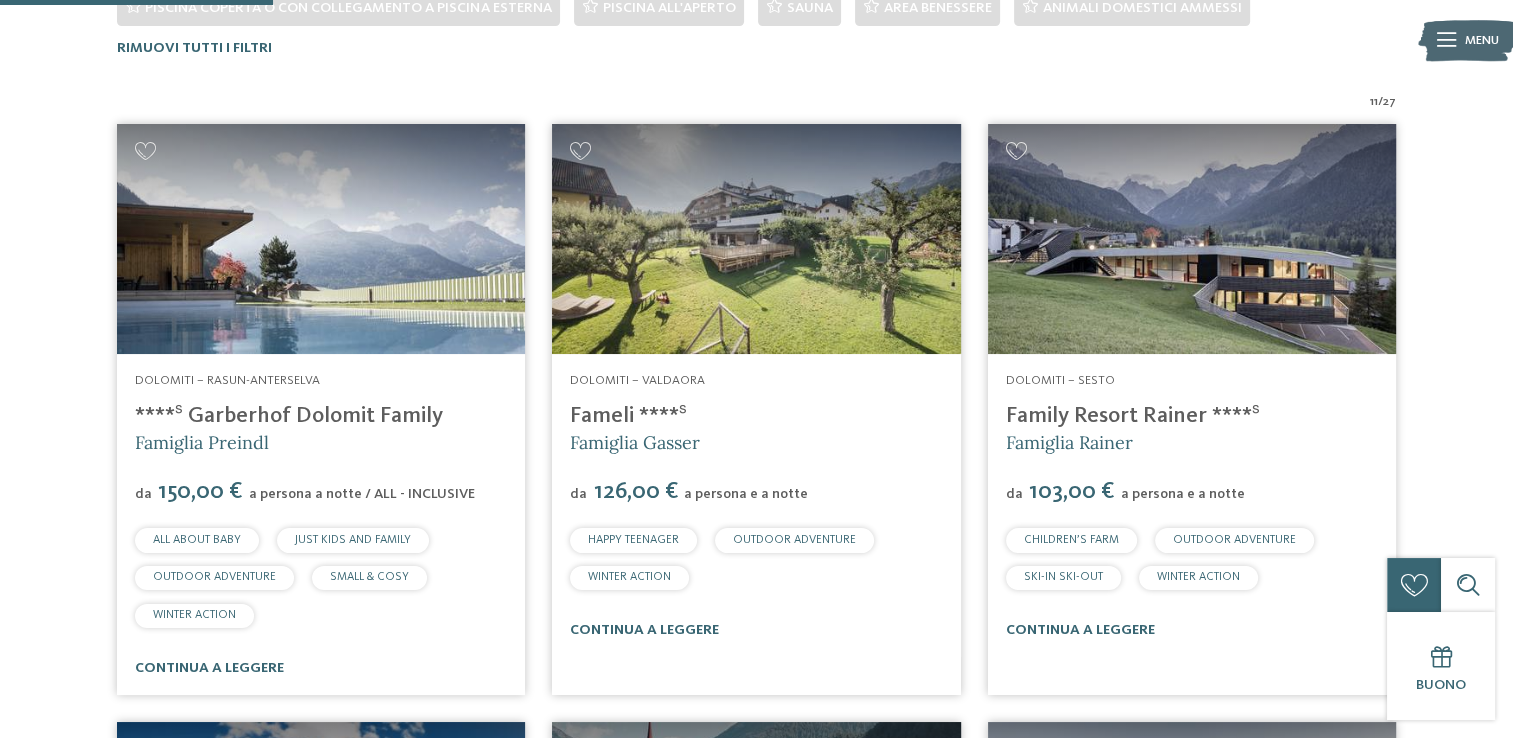 click on "Family Resort Rainer ****ˢ" at bounding box center (1133, 416) 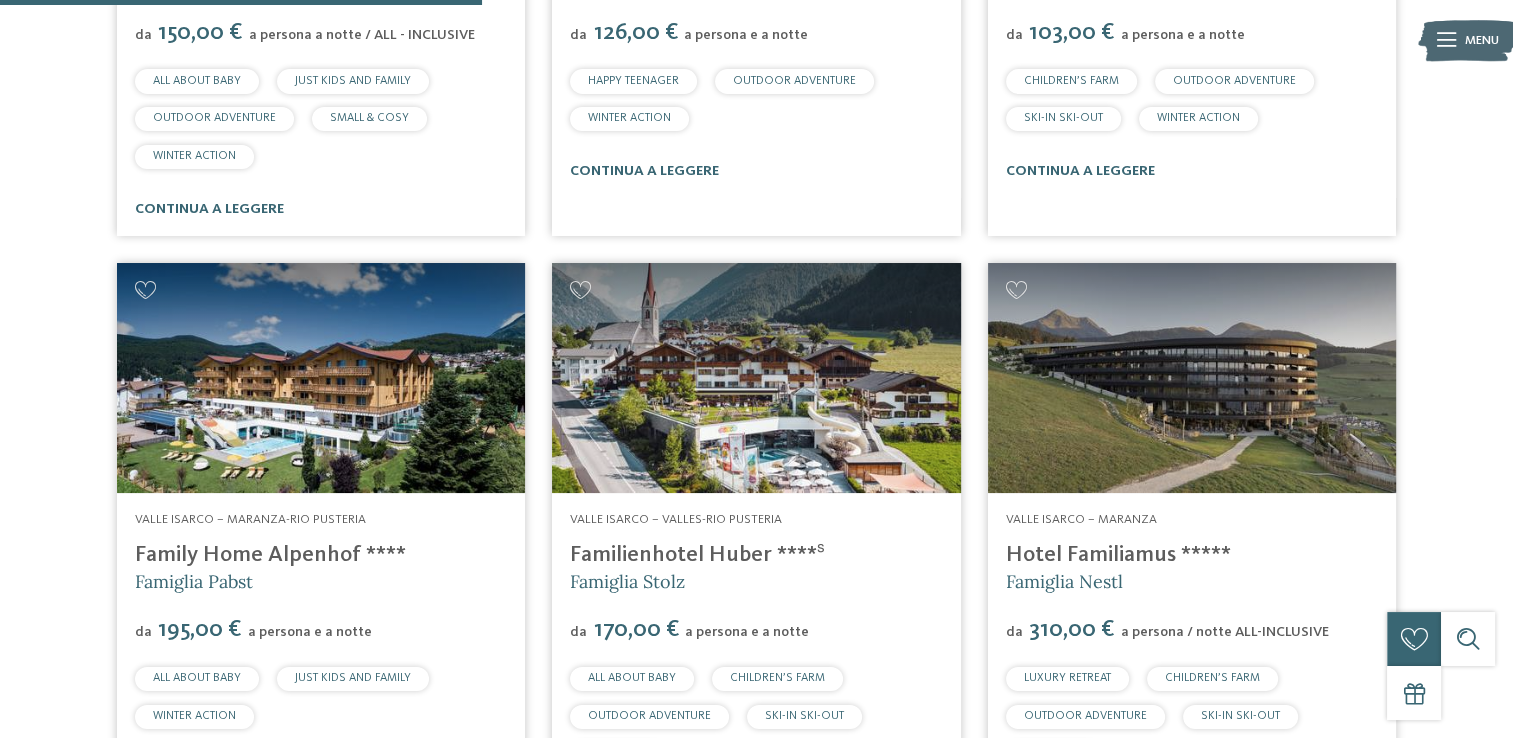 scroll, scrollTop: 1102, scrollLeft: 0, axis: vertical 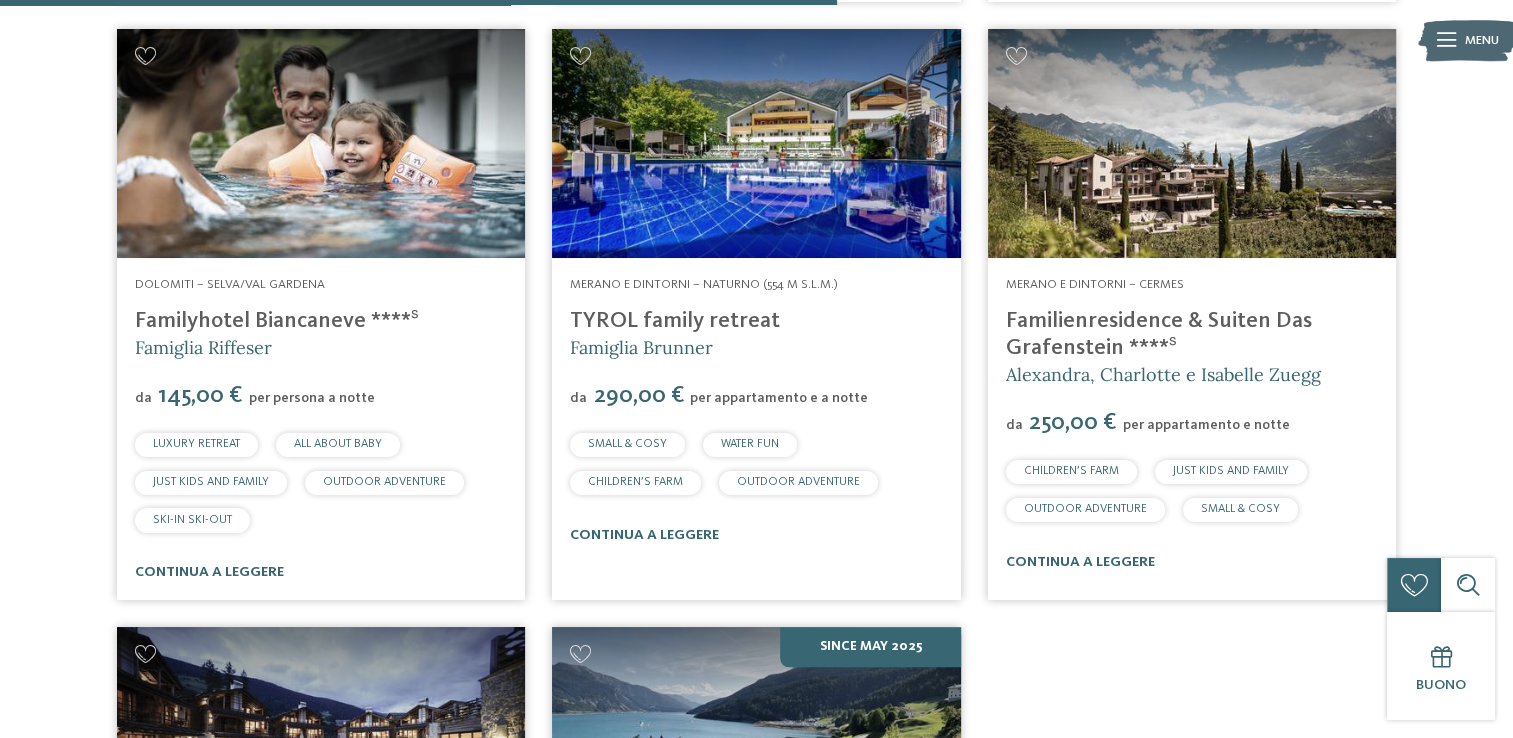 click on "Familienresidence & Suiten Das Grafenstein ****ˢ" at bounding box center [1159, 334] 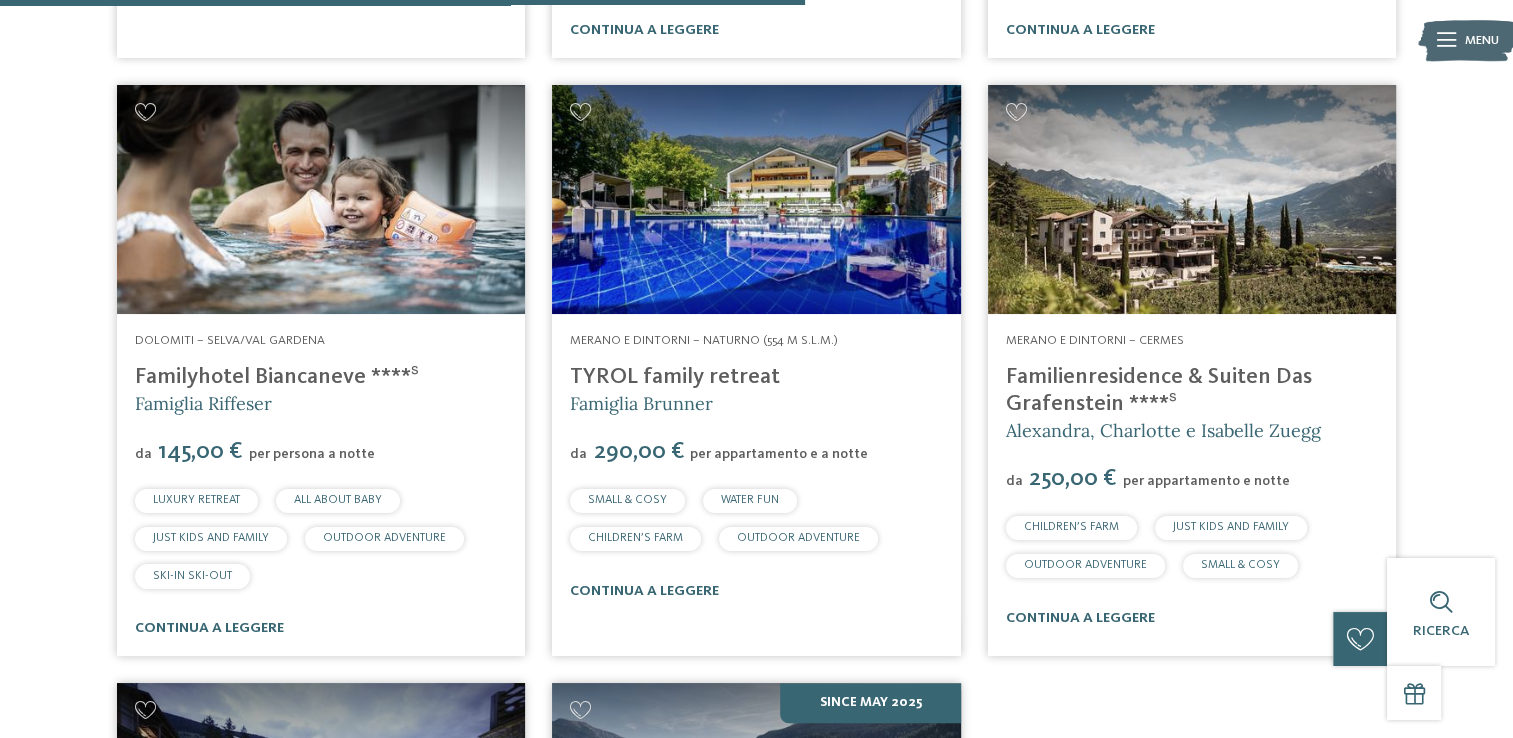 scroll, scrollTop: 1825, scrollLeft: 0, axis: vertical 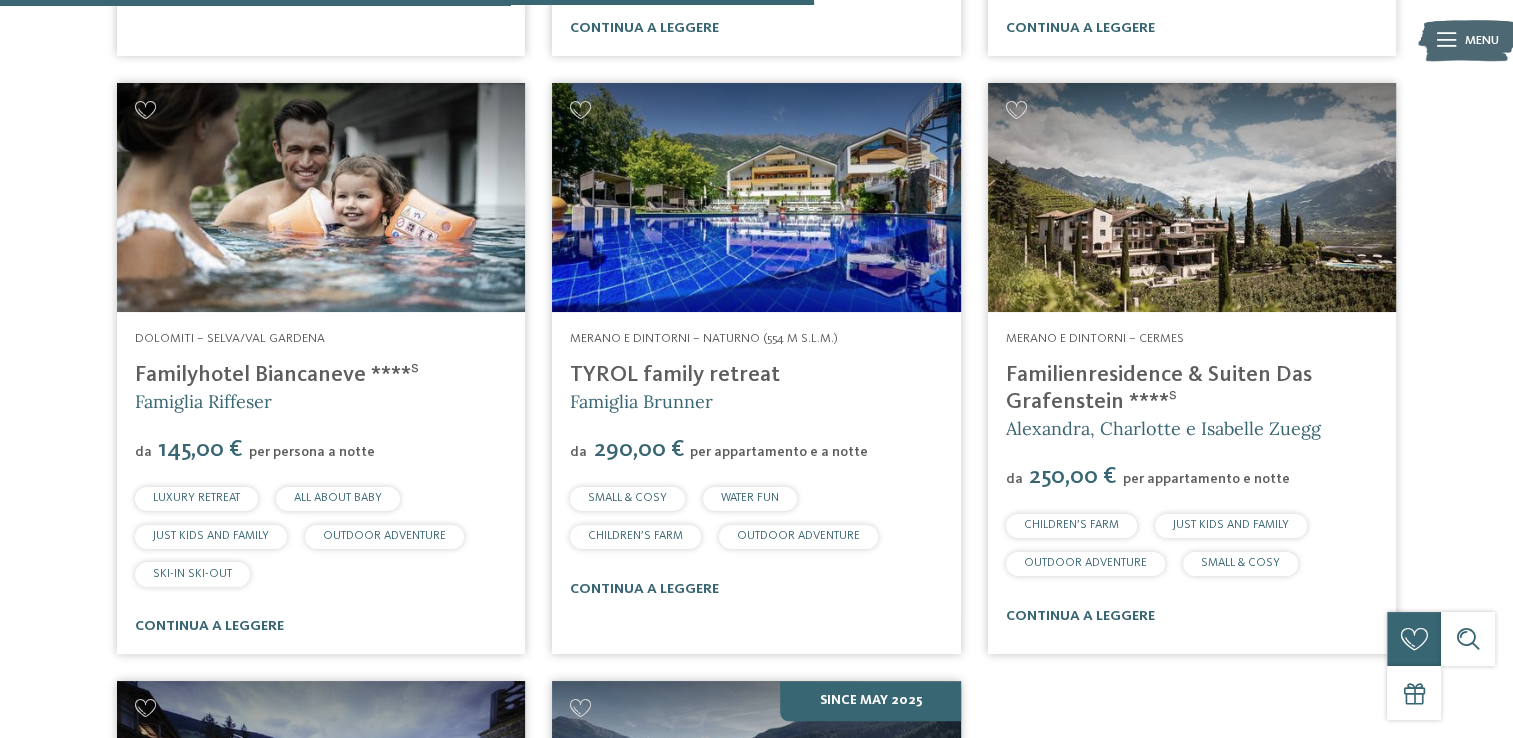 click on "Merano e dintorni – Naturno (554 m s.l.m.)" at bounding box center (704, 338) 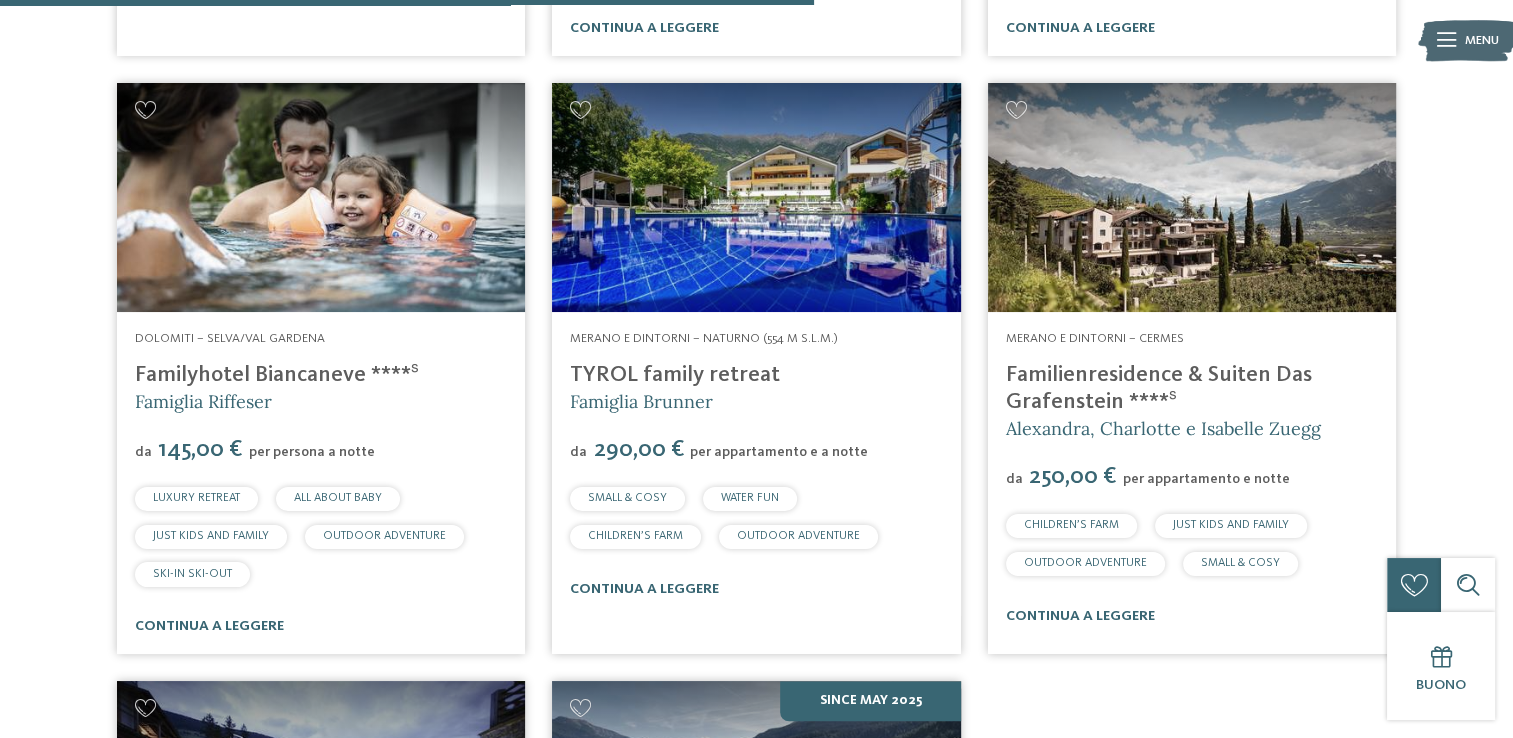 click on "TYROL family retreat" at bounding box center (675, 375) 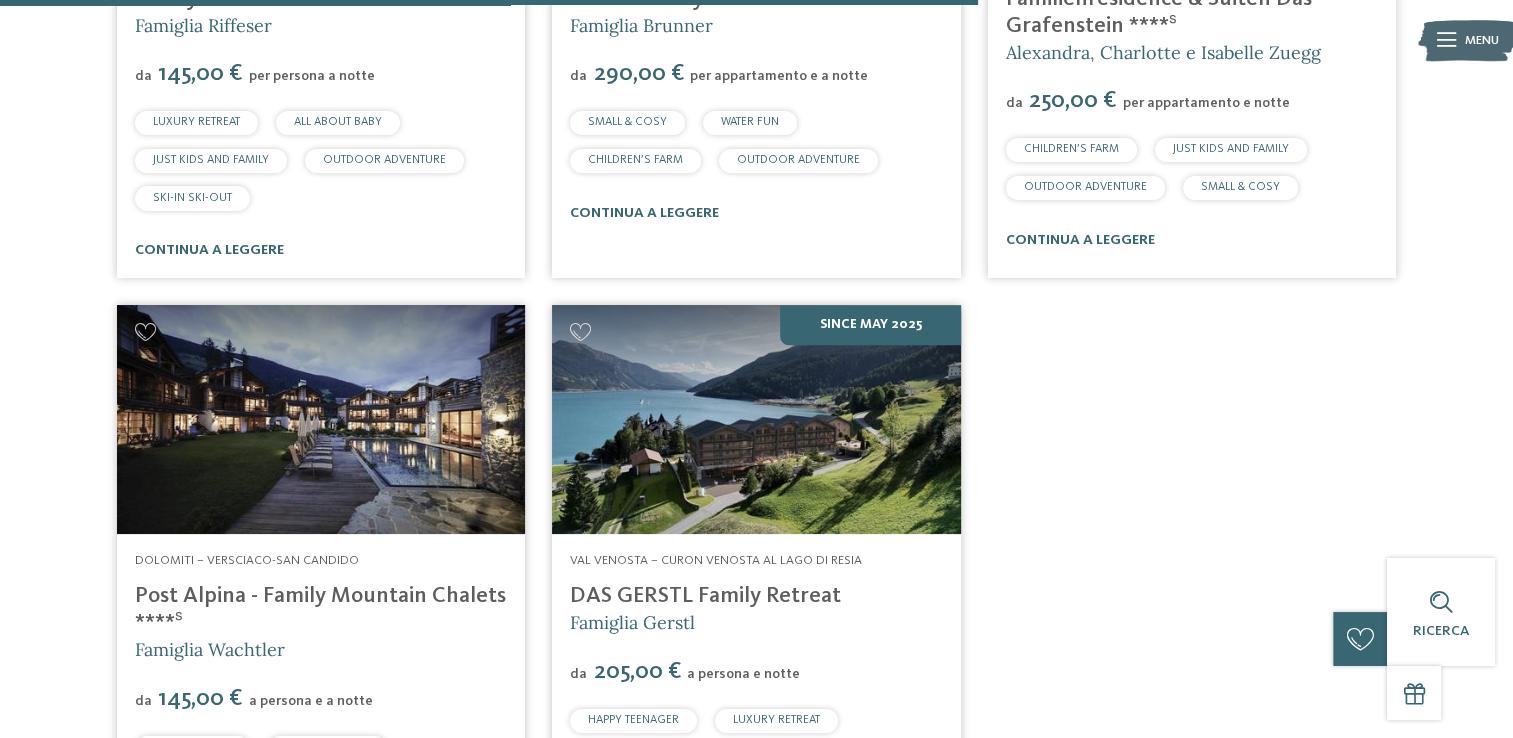 scroll, scrollTop: 2257, scrollLeft: 0, axis: vertical 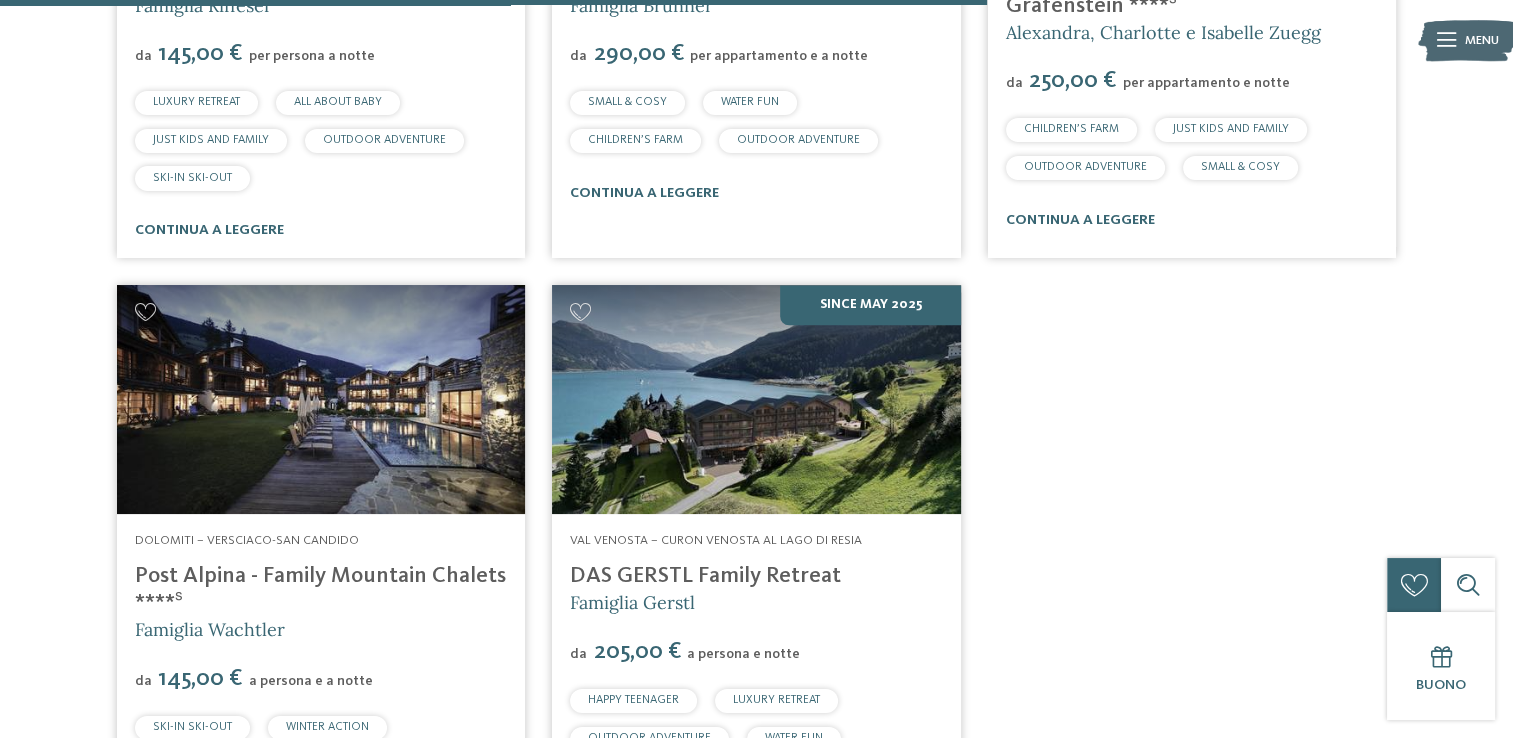 click on "Post Alpina - Family Mountain Chalets ****ˢ" at bounding box center [321, 590] 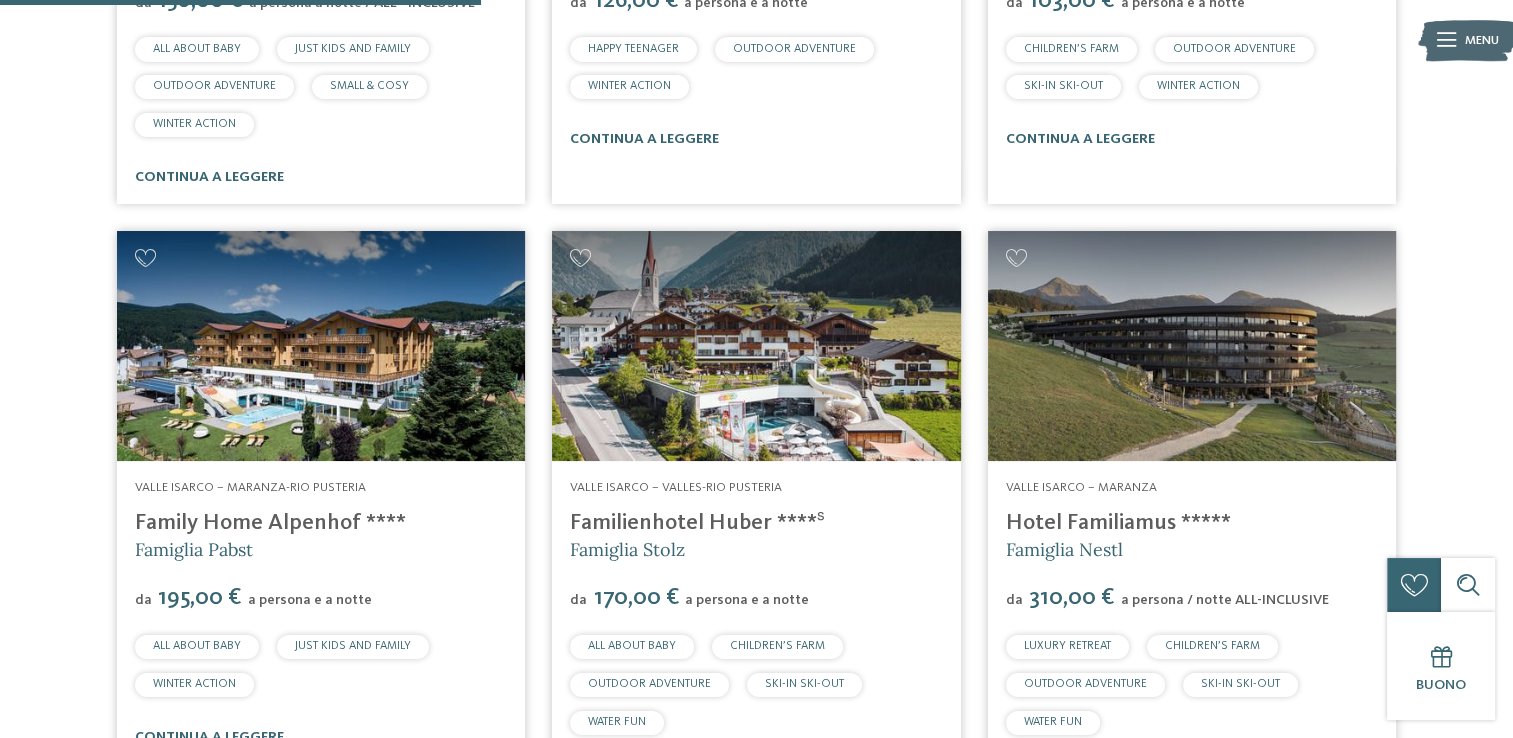 scroll, scrollTop: 1134, scrollLeft: 0, axis: vertical 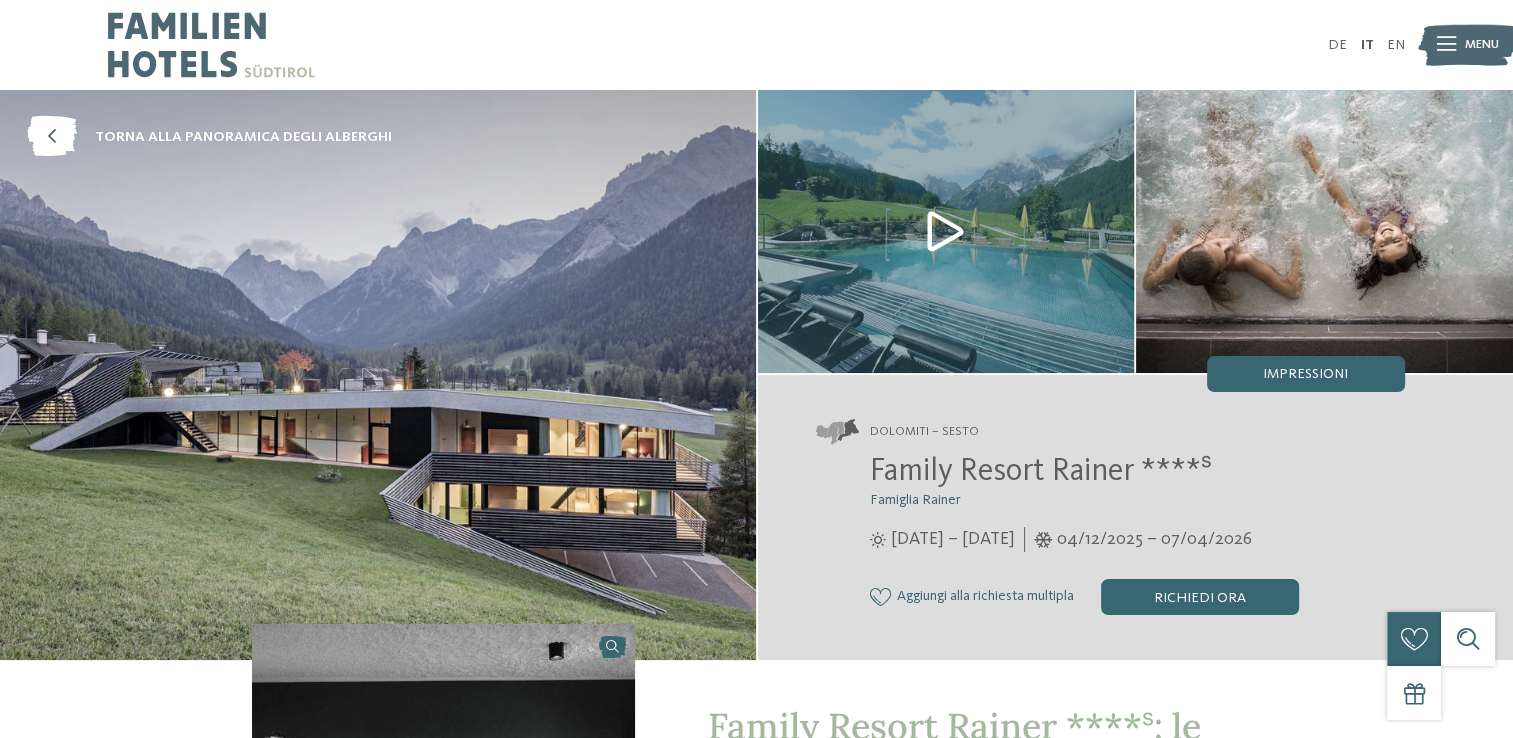 click at bounding box center [946, 231] 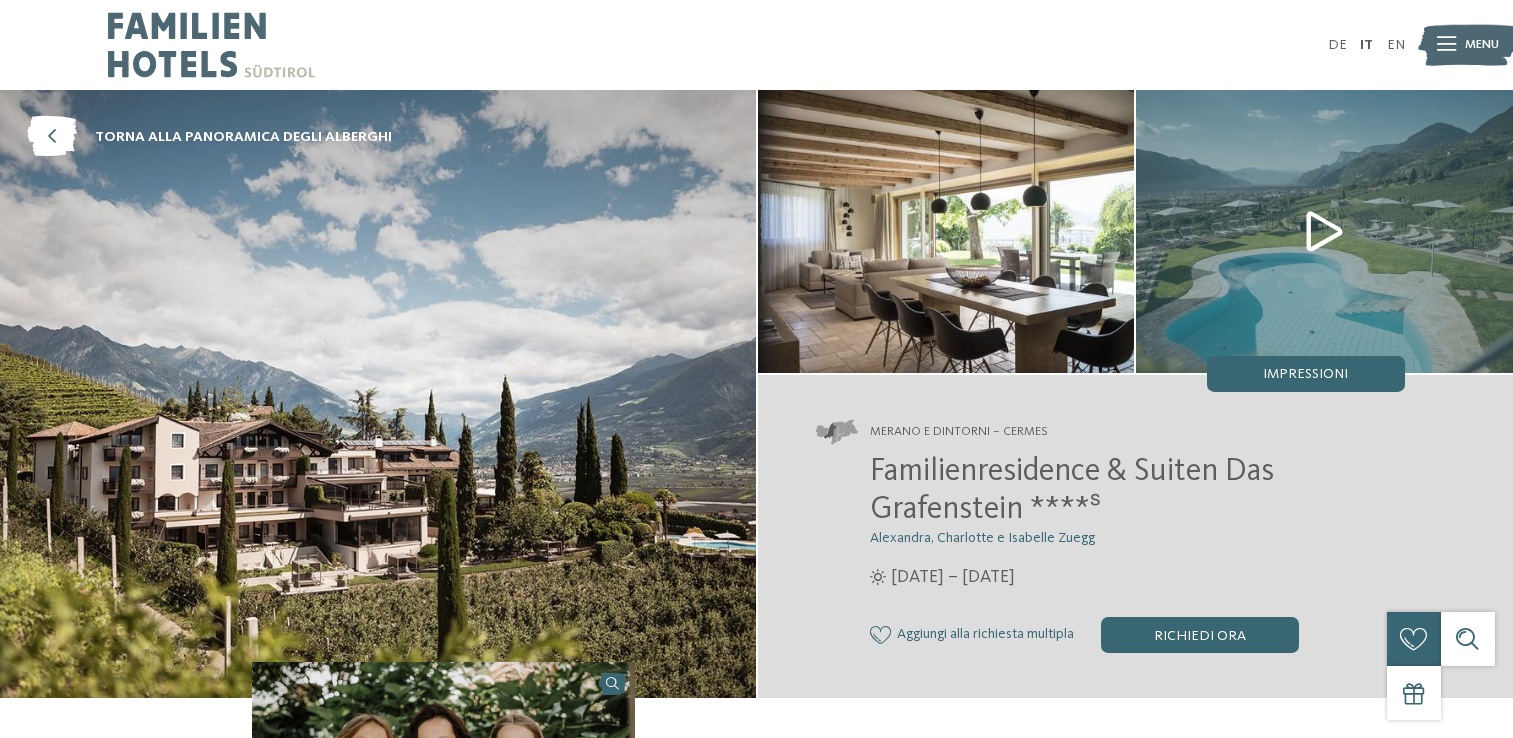 scroll, scrollTop: 0, scrollLeft: 0, axis: both 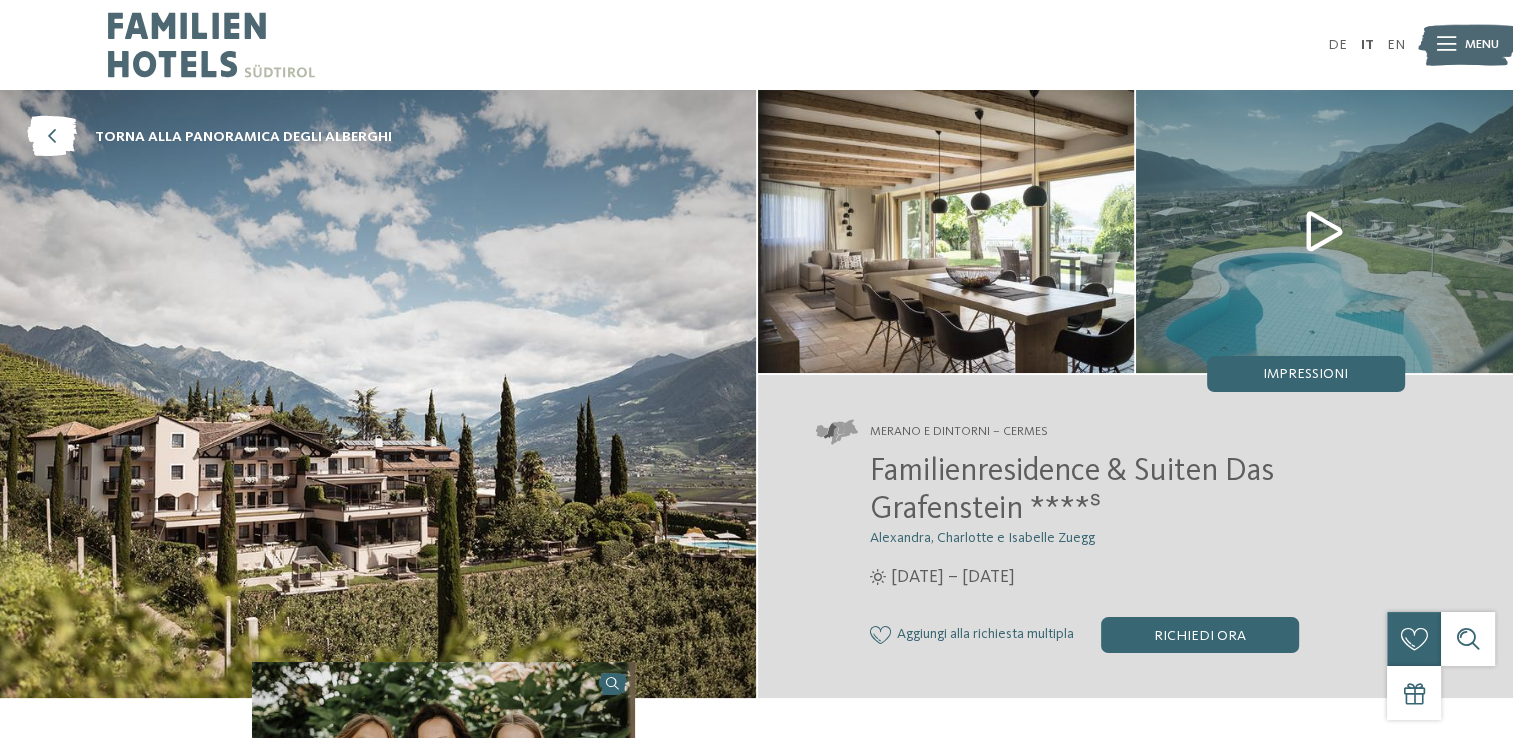 click at bounding box center [1324, 231] 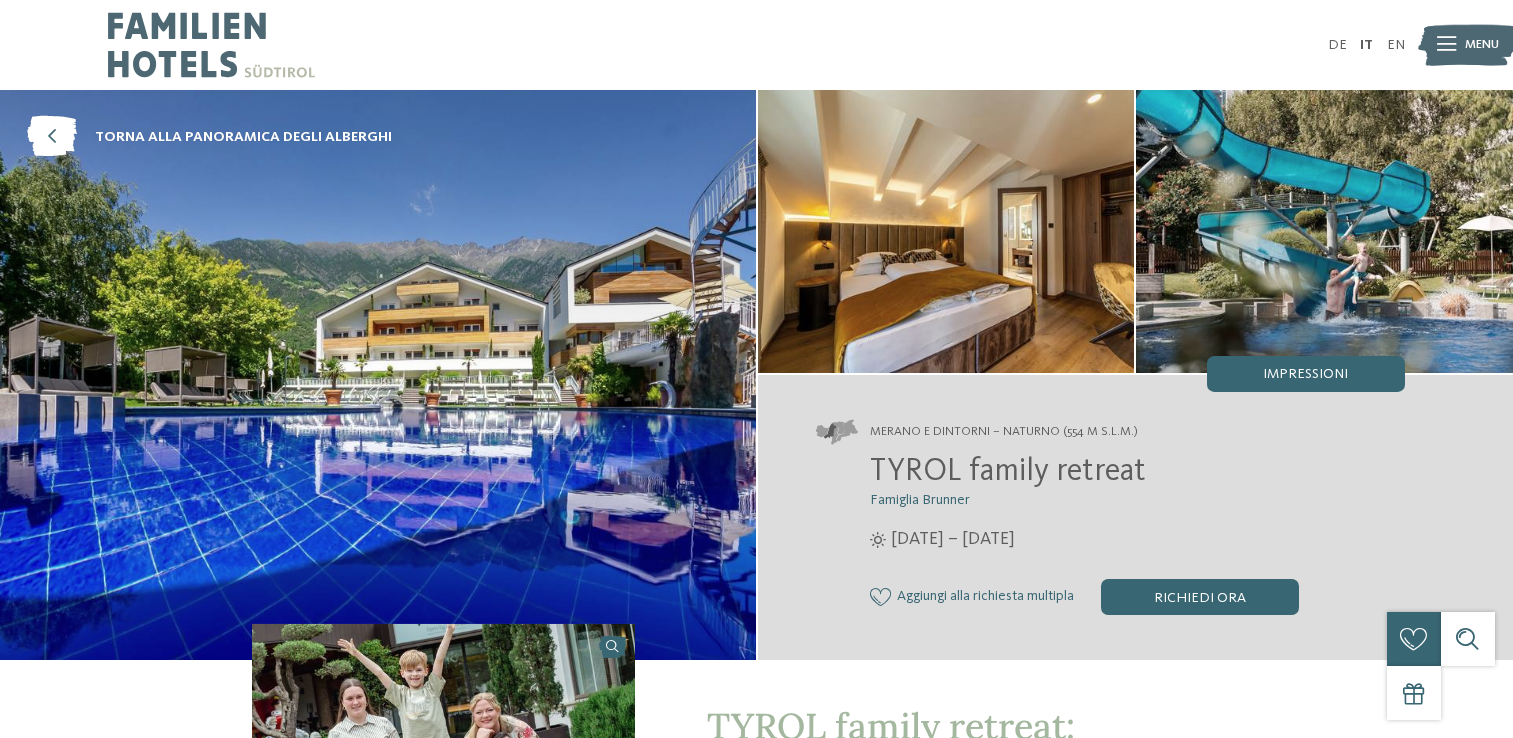 scroll, scrollTop: 0, scrollLeft: 0, axis: both 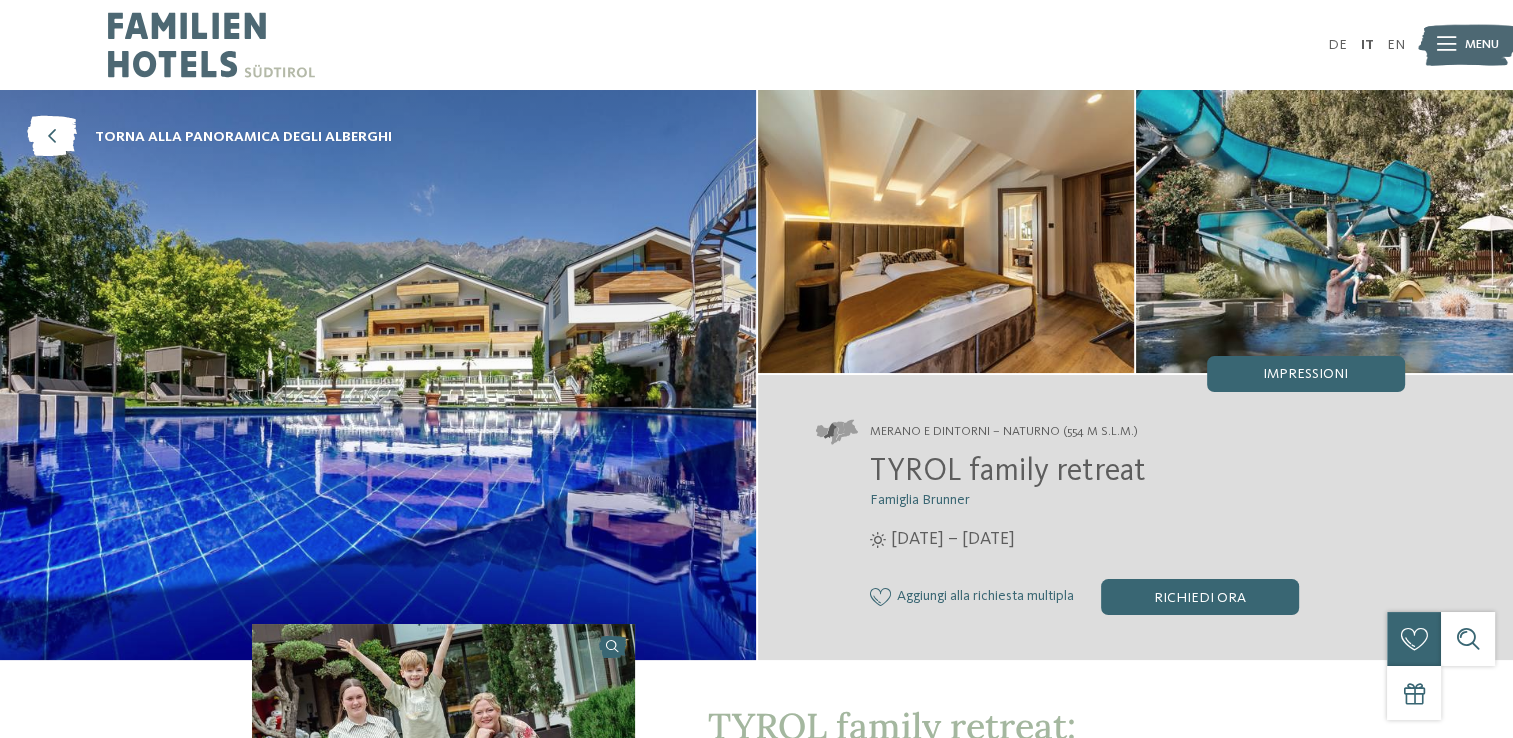 click at bounding box center (1324, 231) 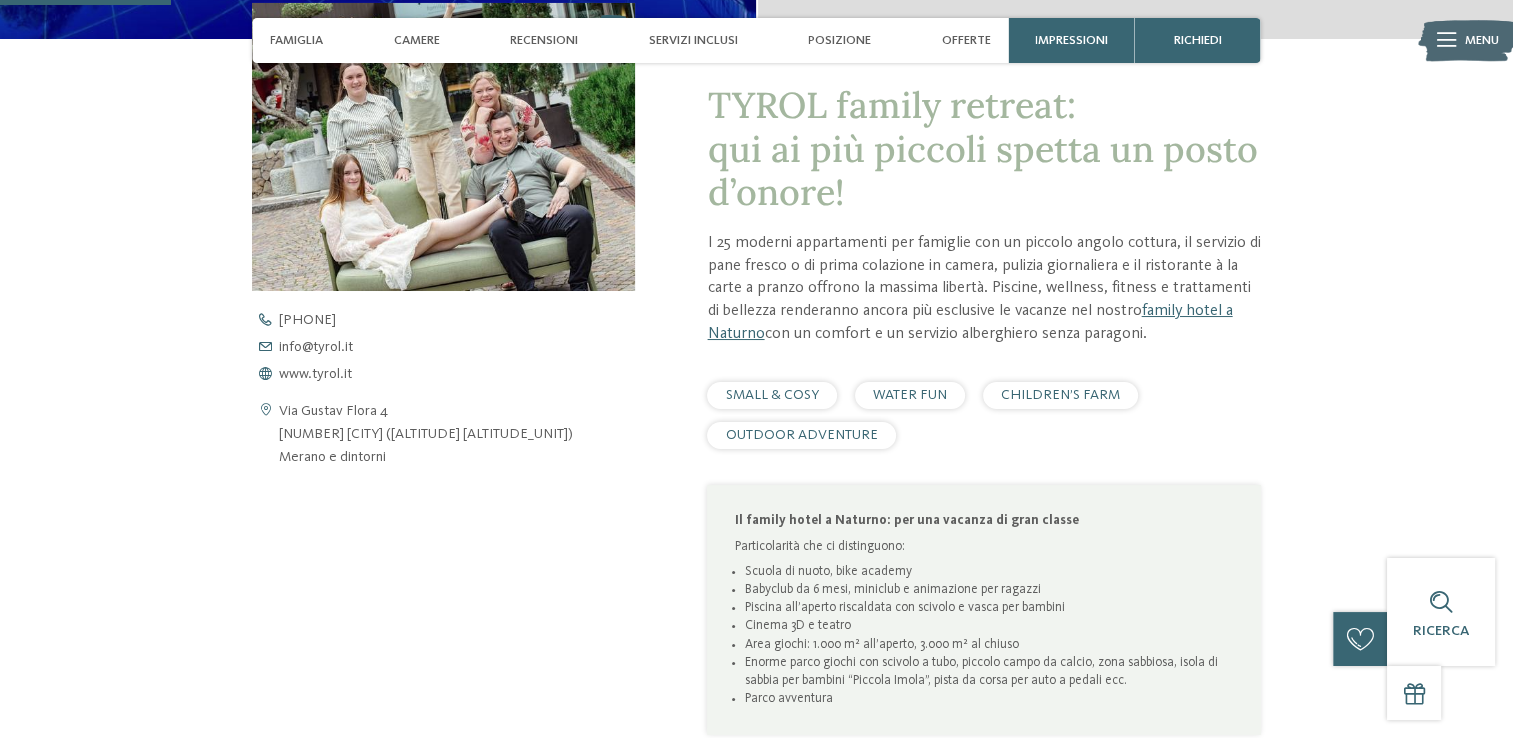 scroll, scrollTop: 636, scrollLeft: 0, axis: vertical 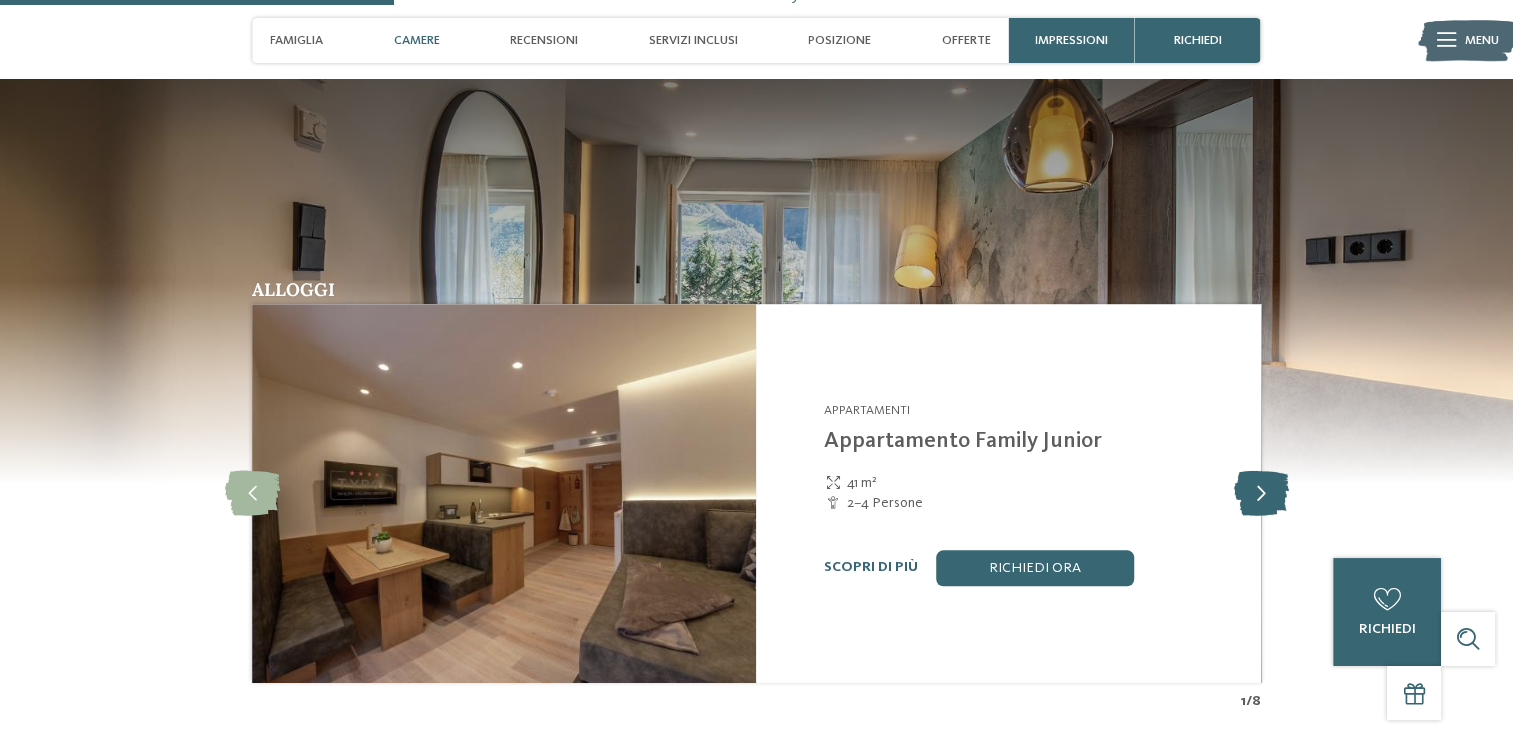 click at bounding box center [1260, 493] 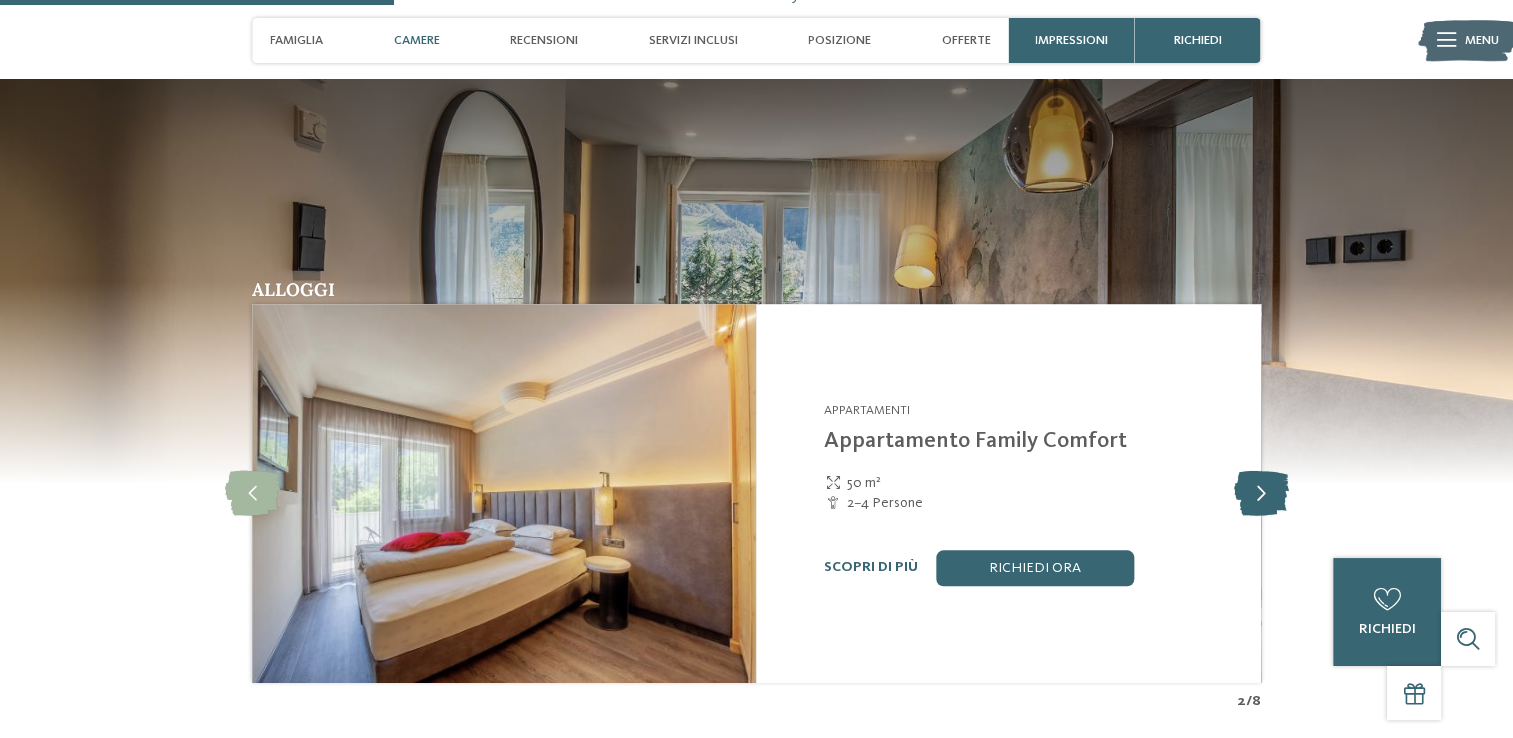 click at bounding box center (1260, 493) 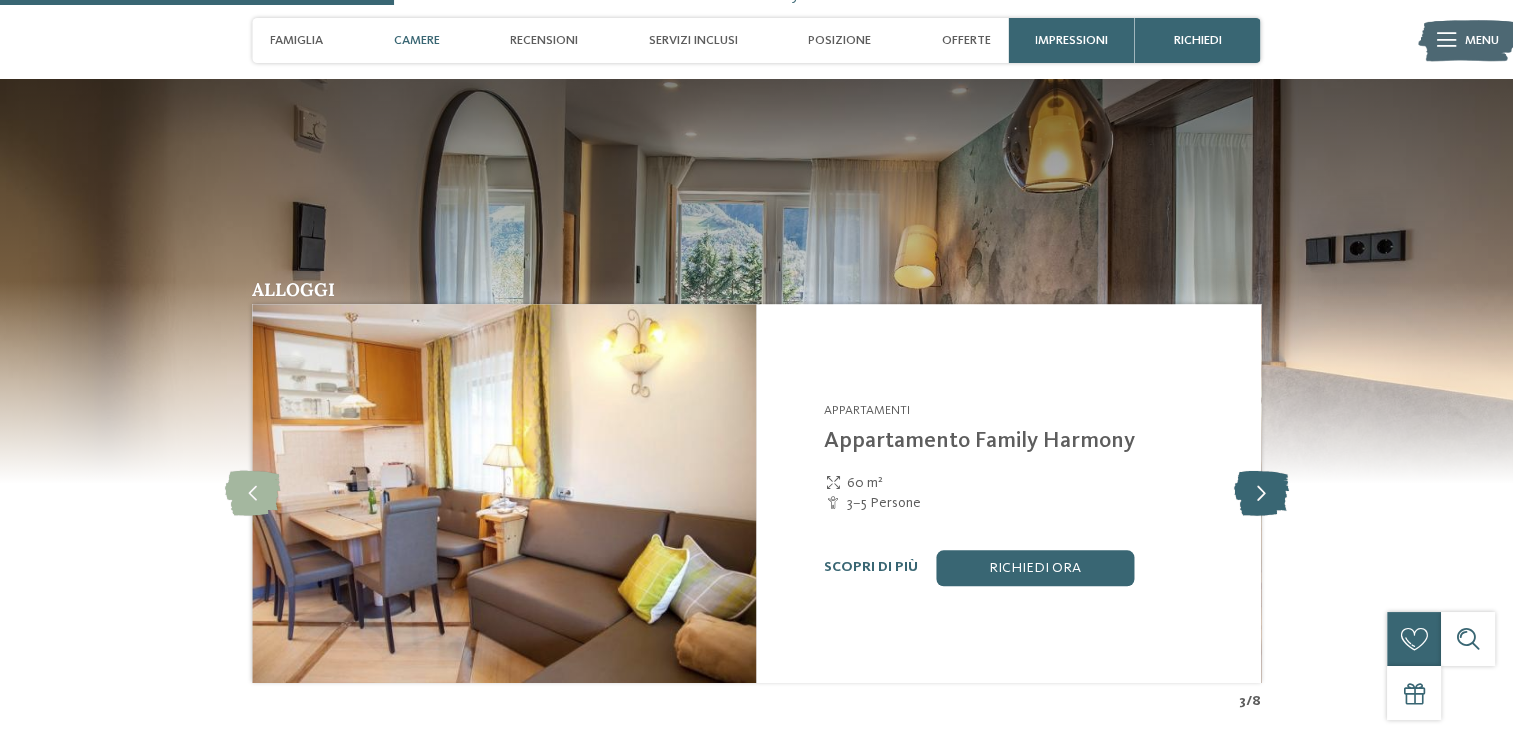 click at bounding box center (1260, 493) 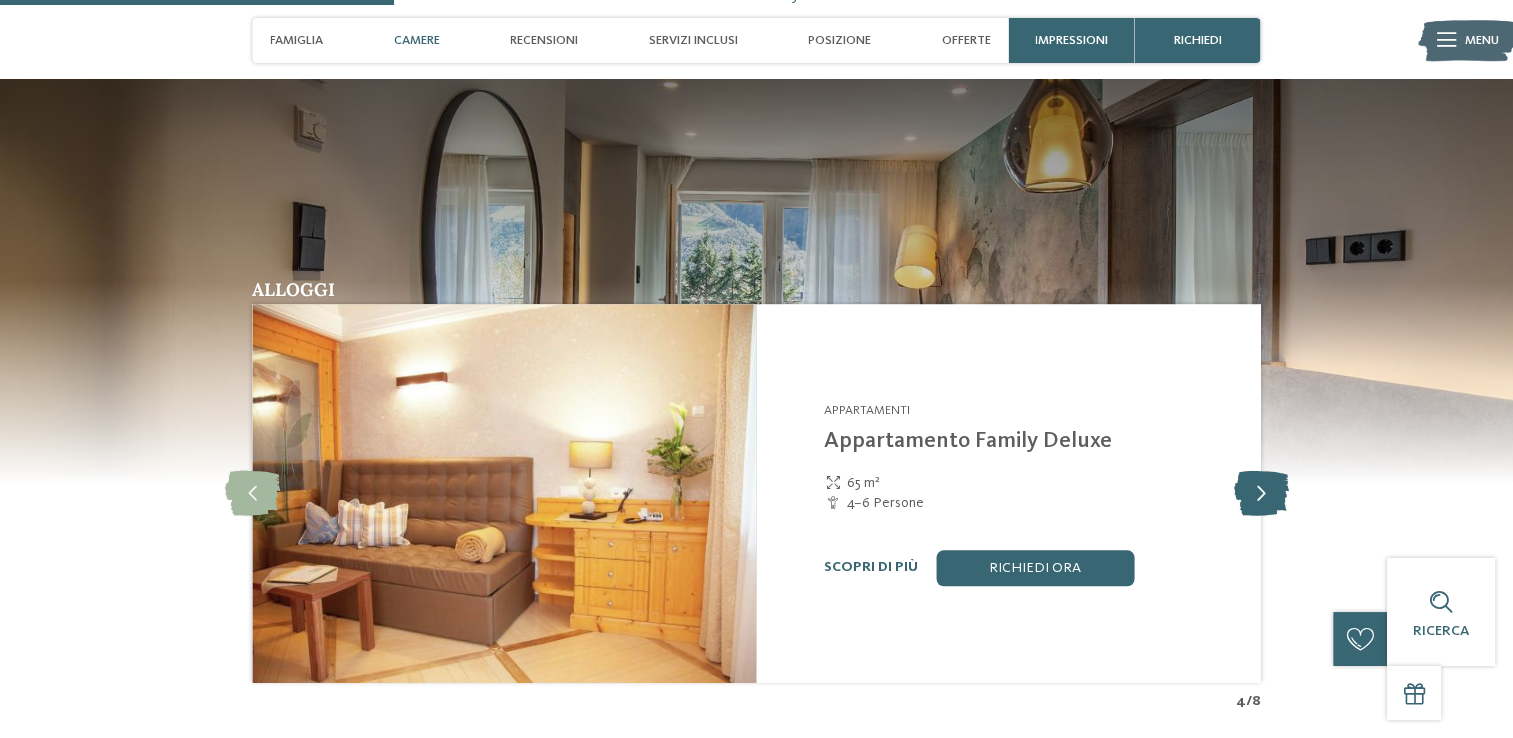 click at bounding box center [1260, 493] 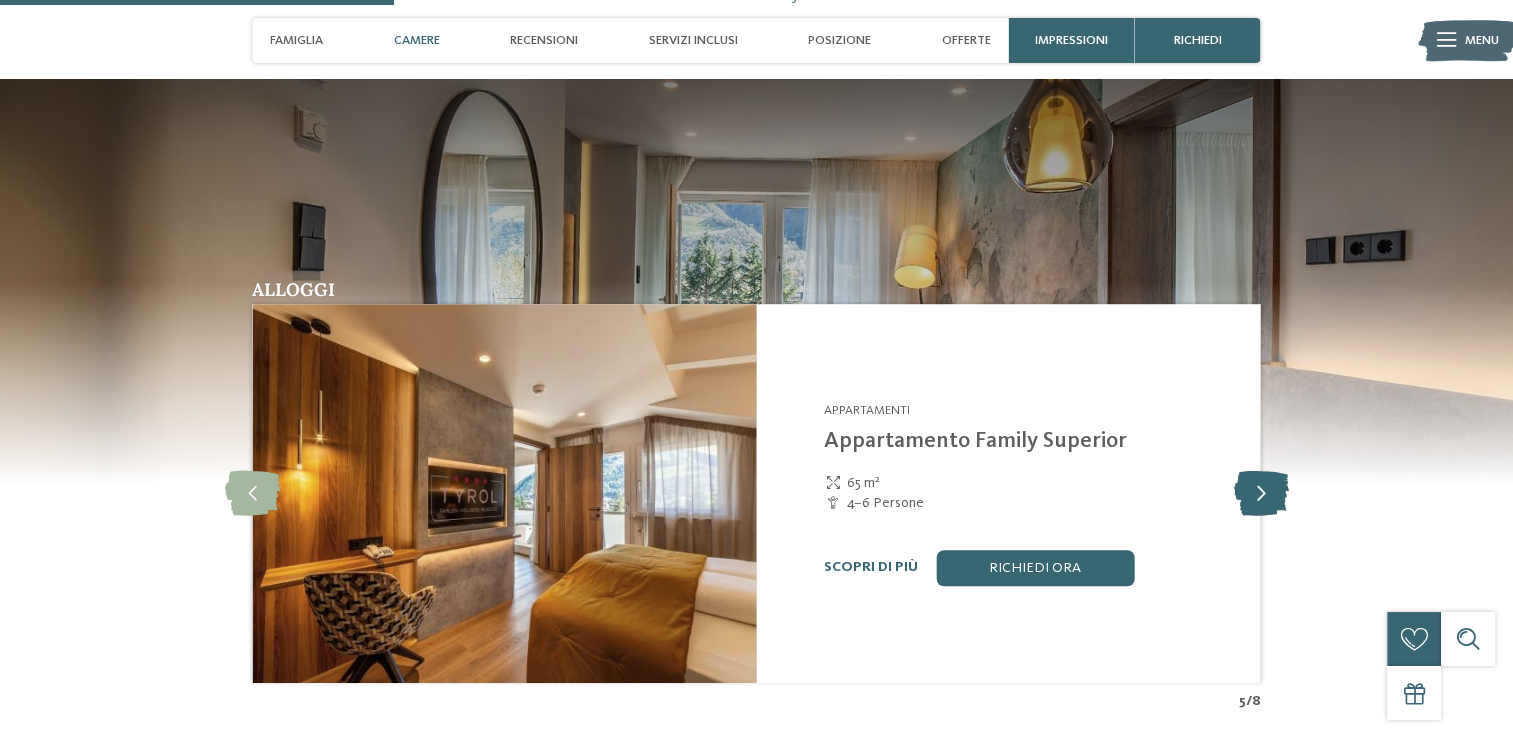 click at bounding box center (1260, 493) 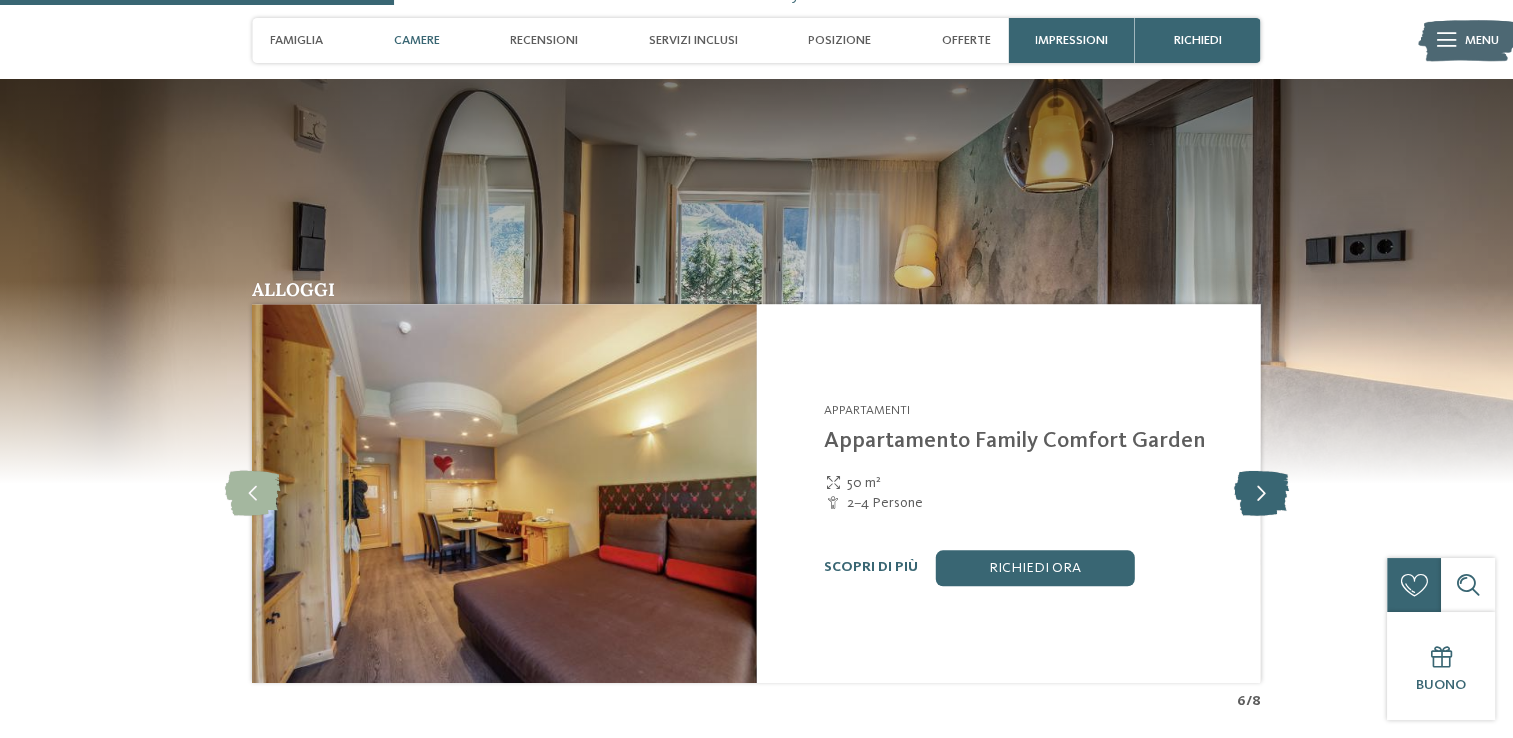 click at bounding box center (1260, 493) 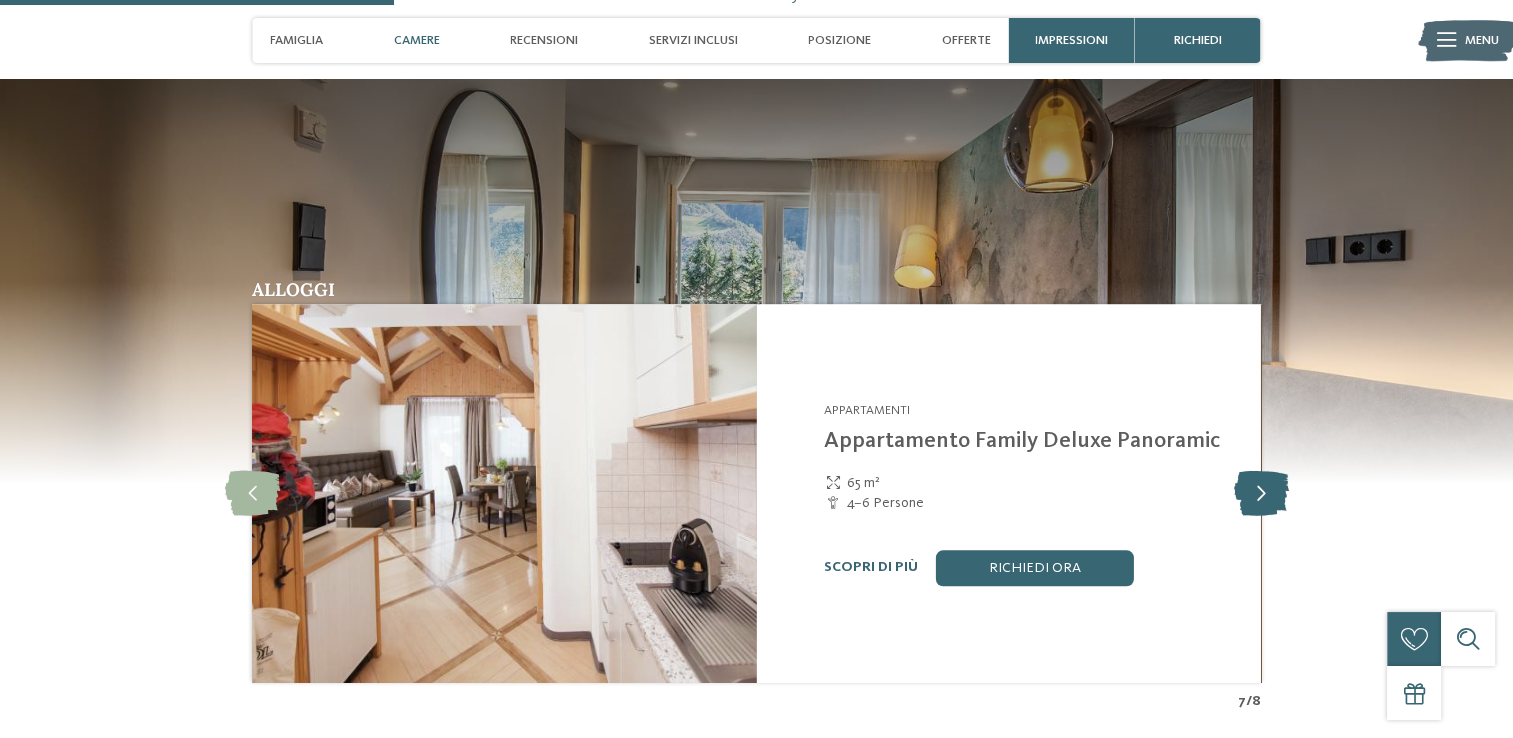 click at bounding box center (1260, 493) 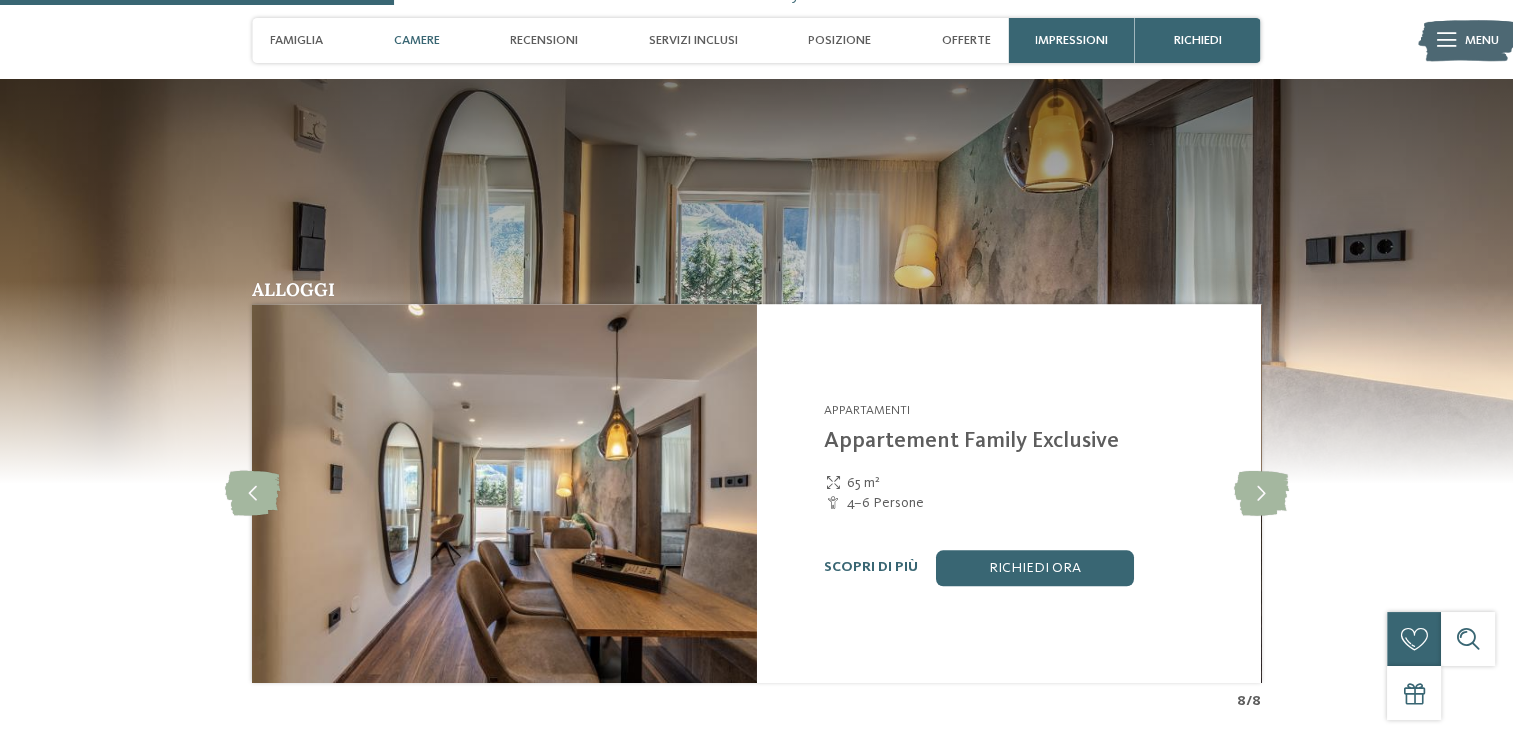 click at bounding box center [756, 280] 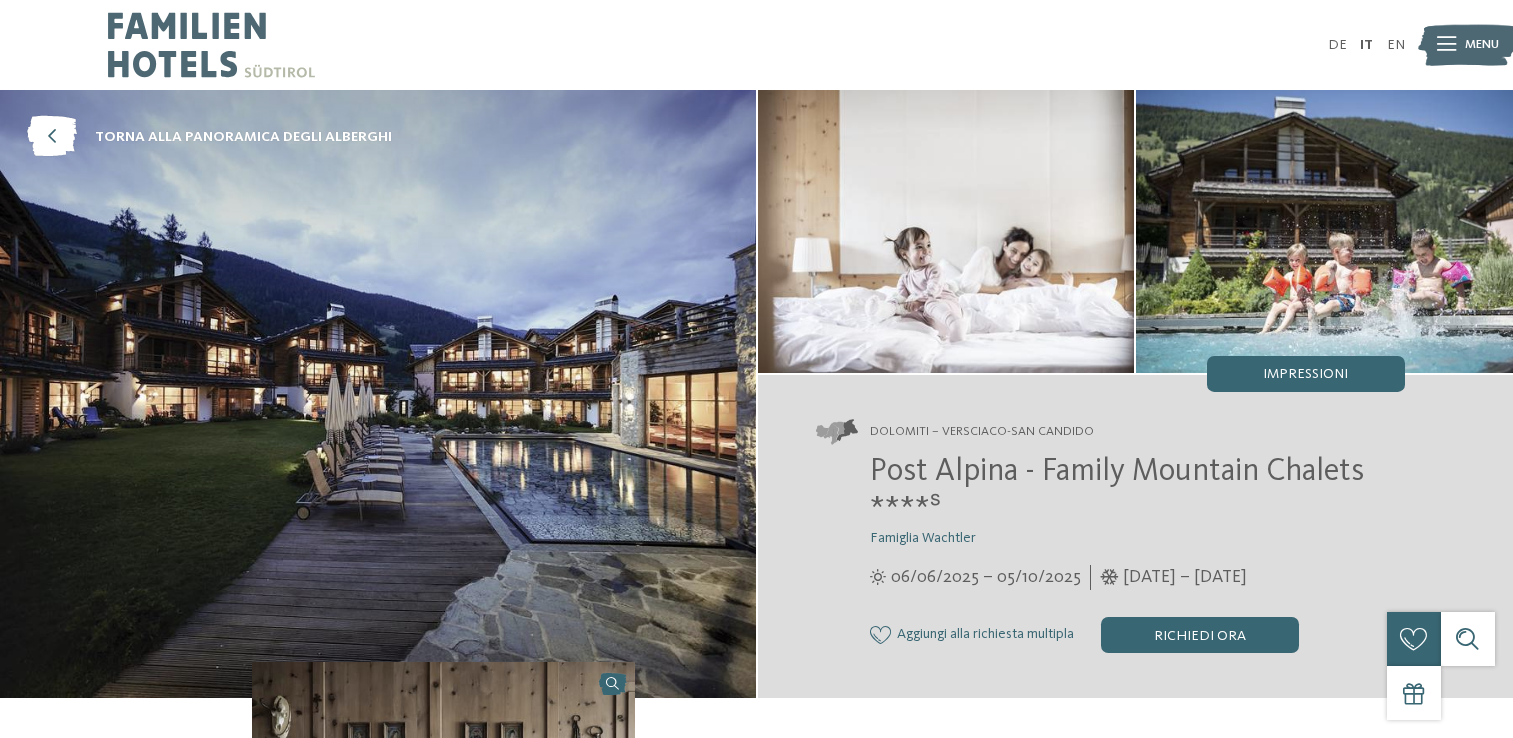 scroll, scrollTop: 0, scrollLeft: 0, axis: both 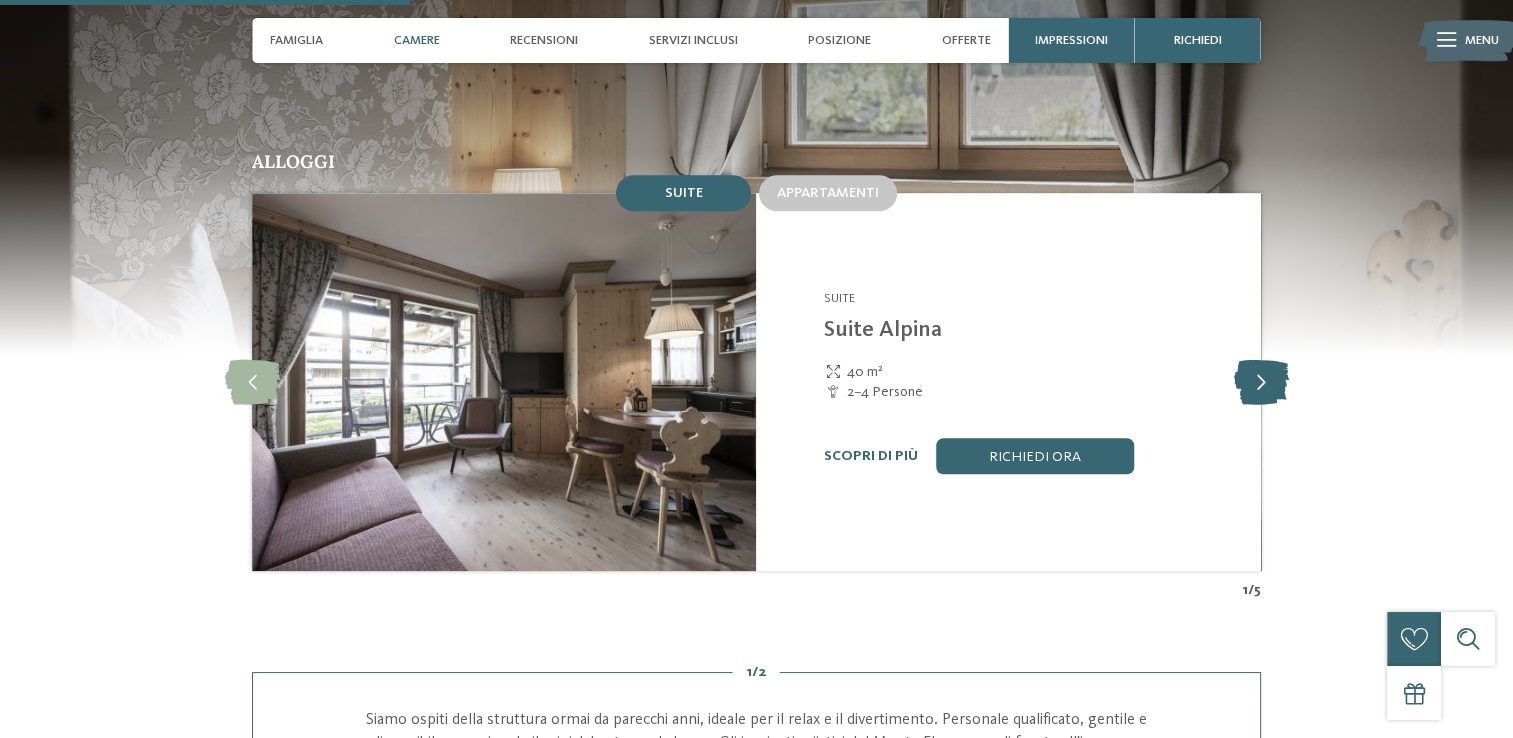 click at bounding box center (1260, 381) 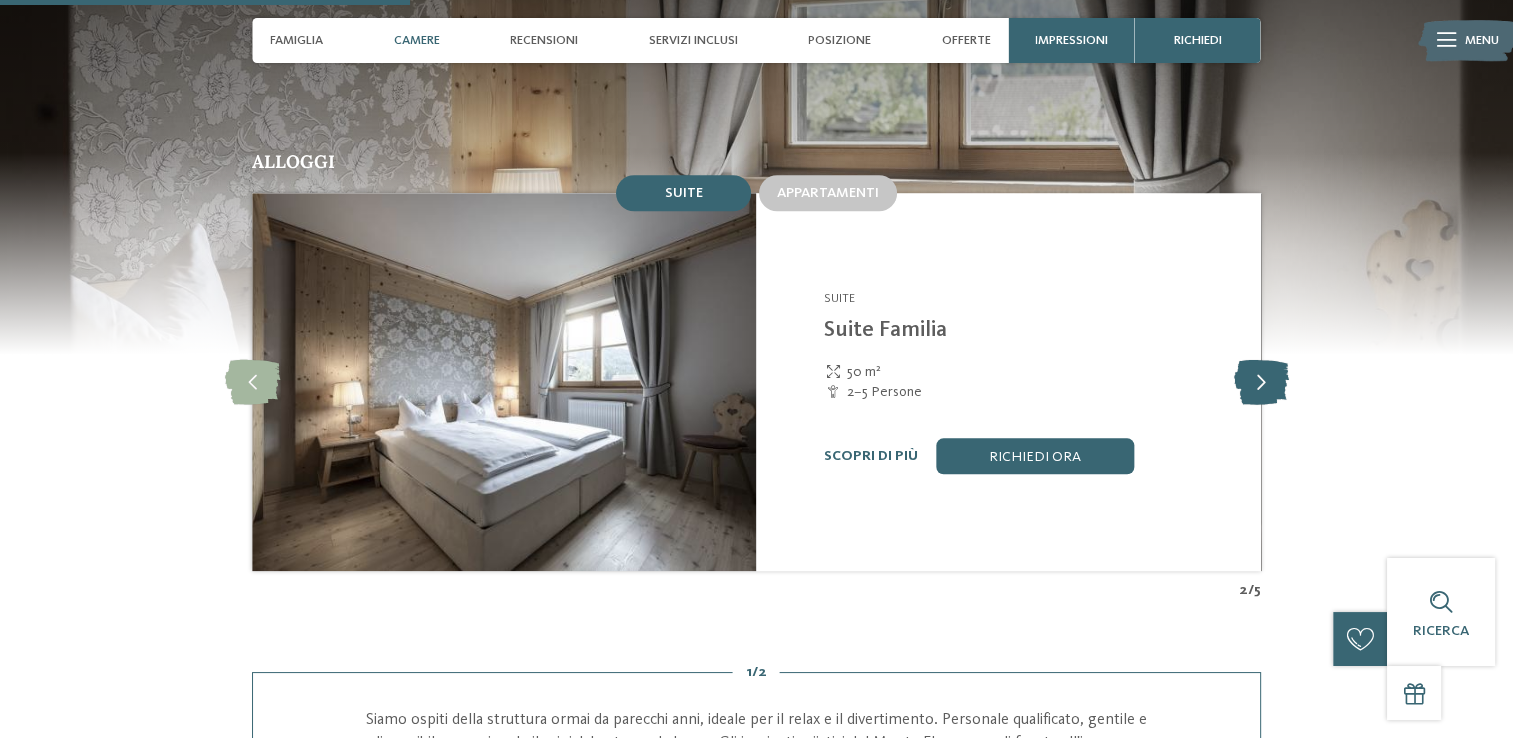 click at bounding box center [1260, 381] 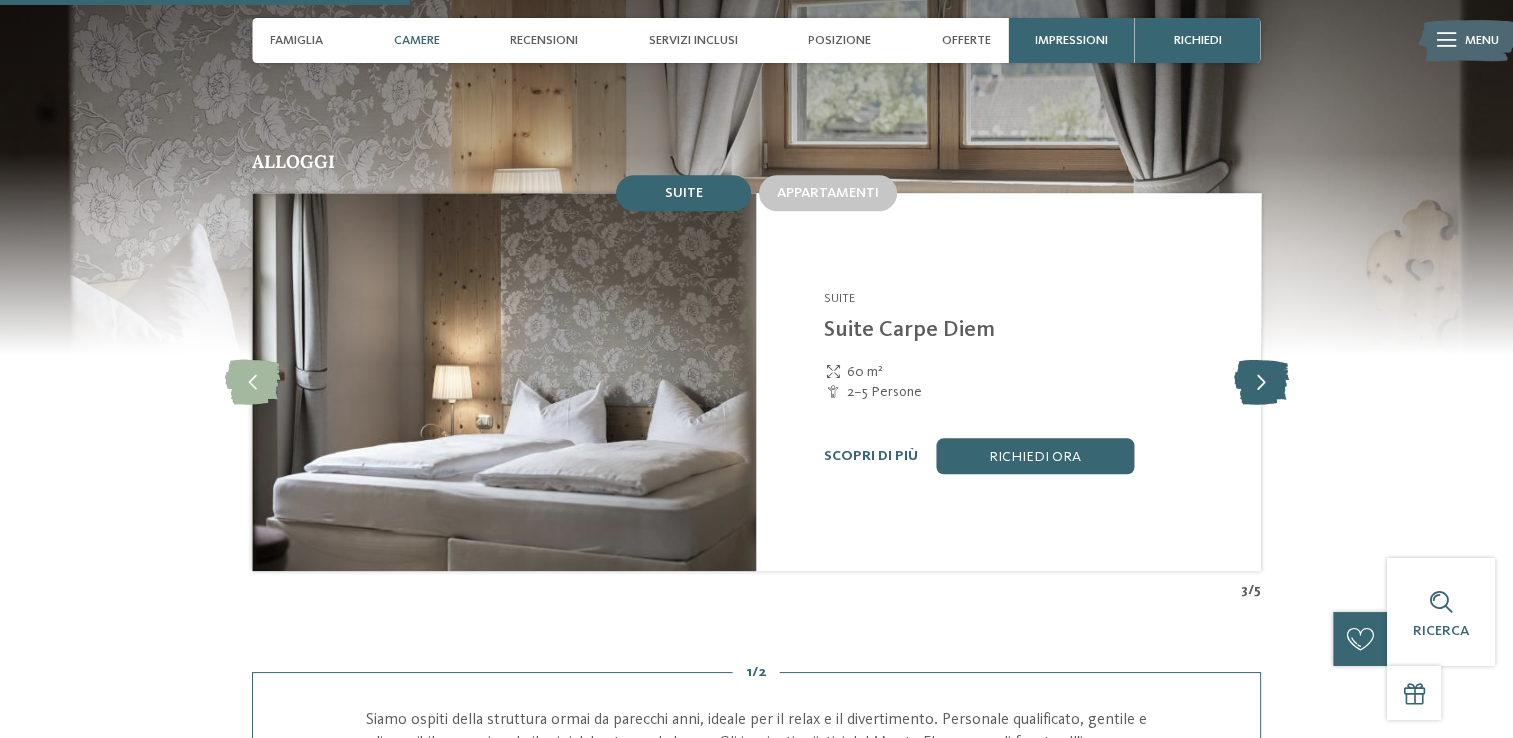 click at bounding box center [1260, 381] 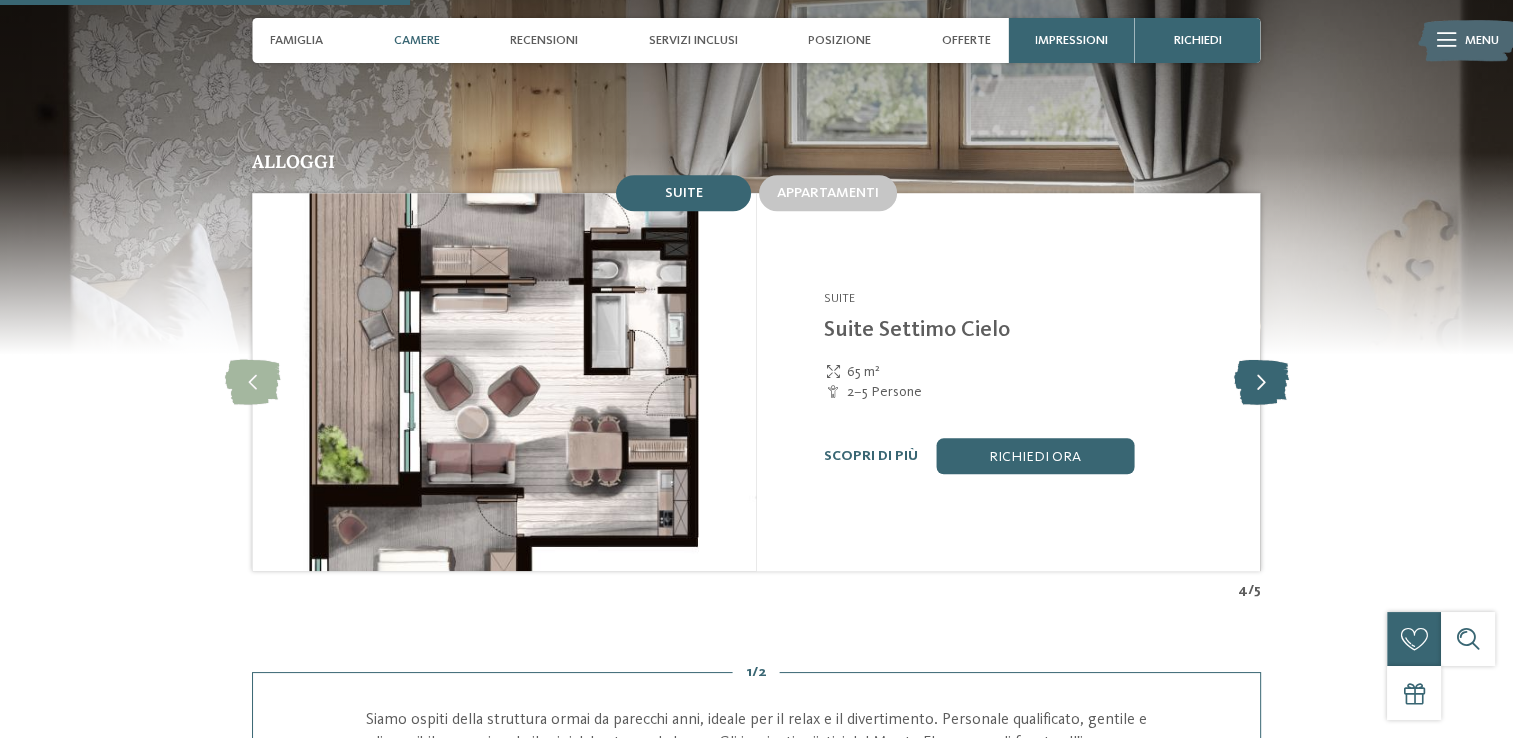 click at bounding box center [1260, 381] 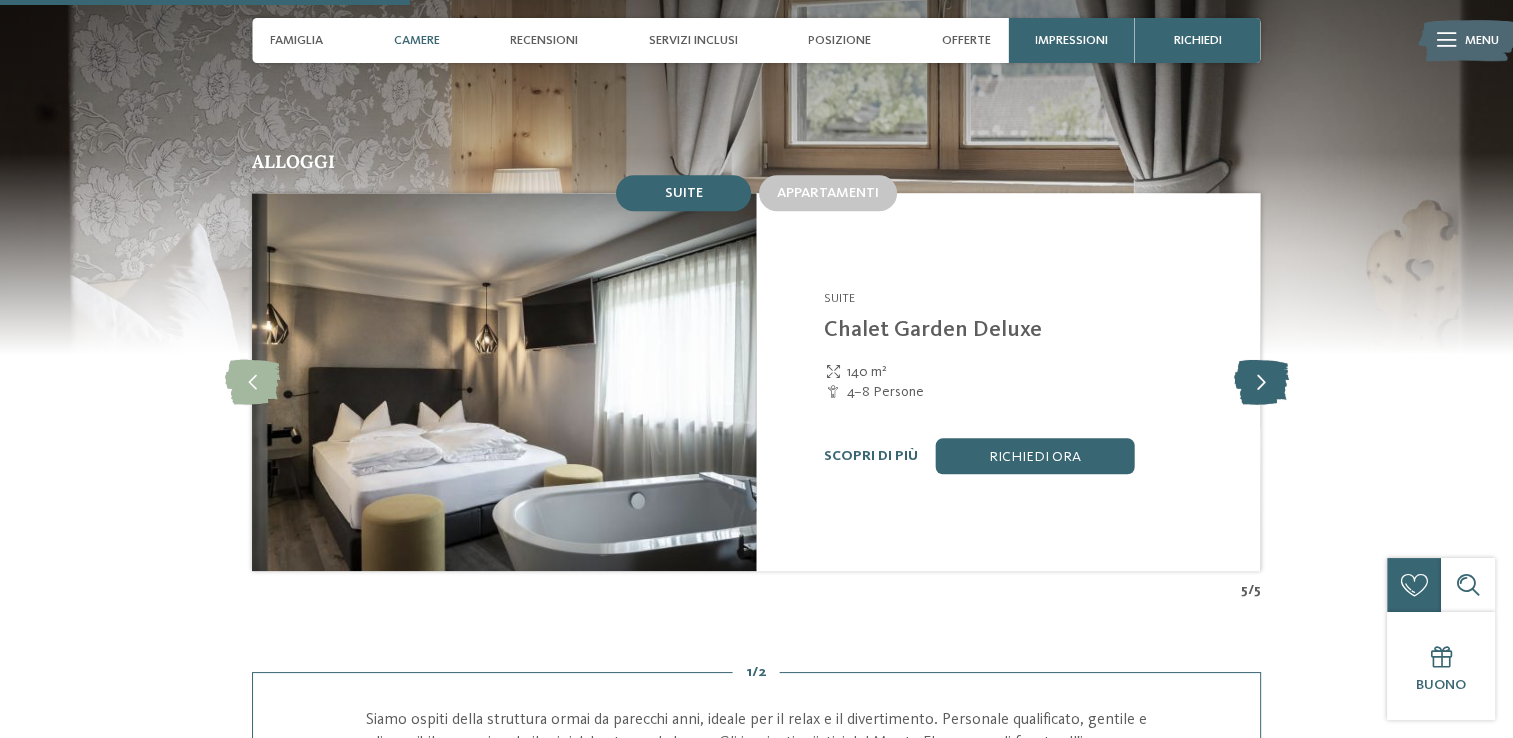 click at bounding box center [1260, 381] 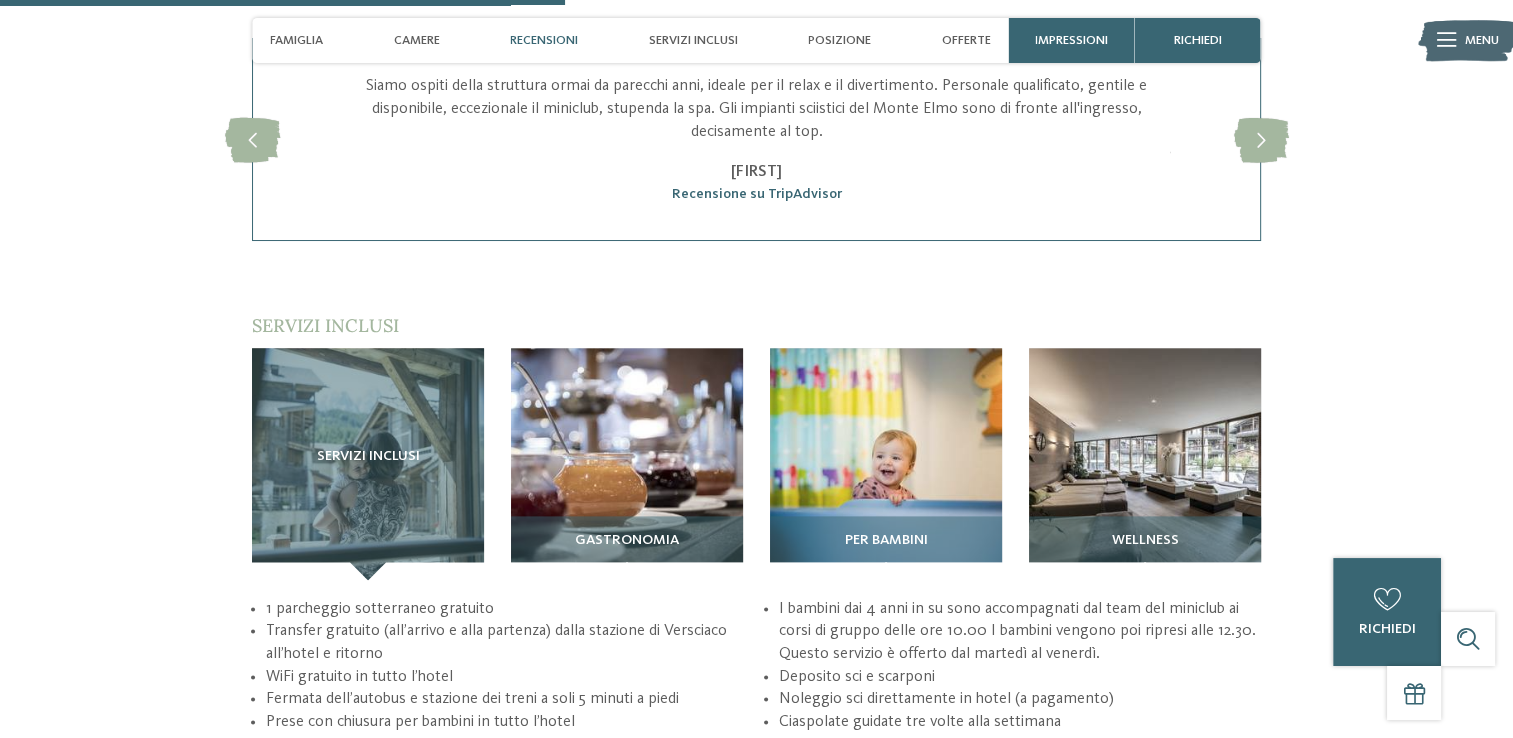 scroll, scrollTop: 2399, scrollLeft: 0, axis: vertical 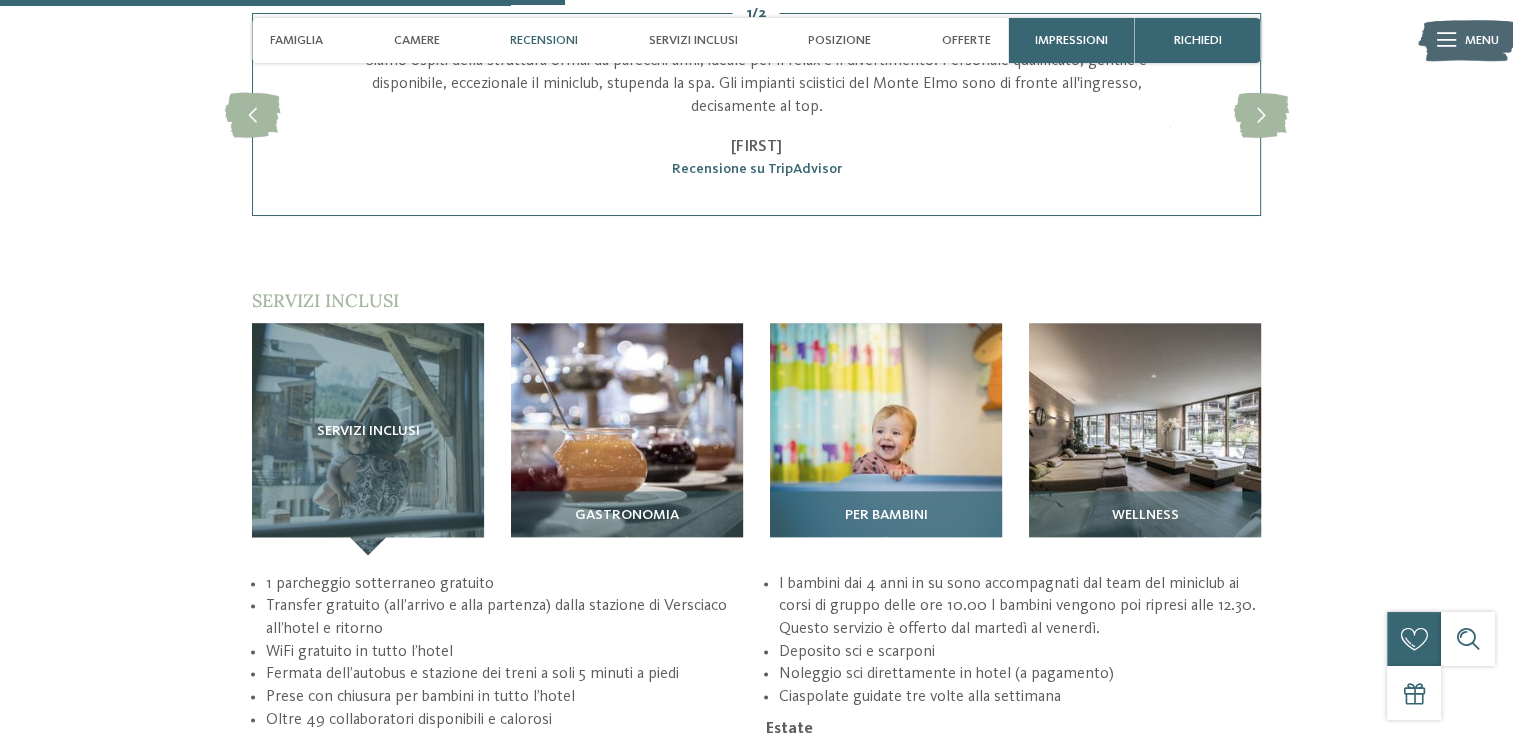 click at bounding box center (886, 439) 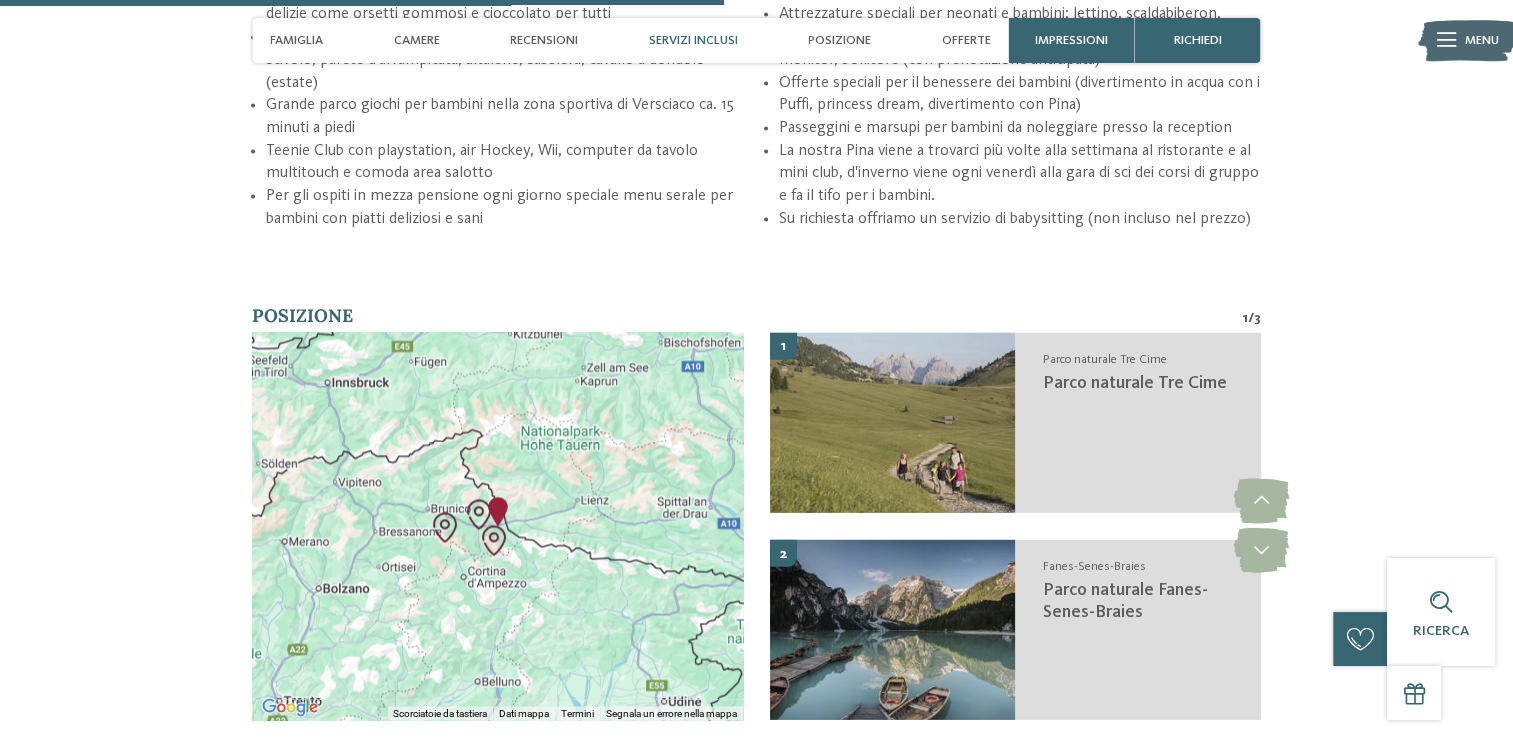 scroll, scrollTop: 3192, scrollLeft: 0, axis: vertical 